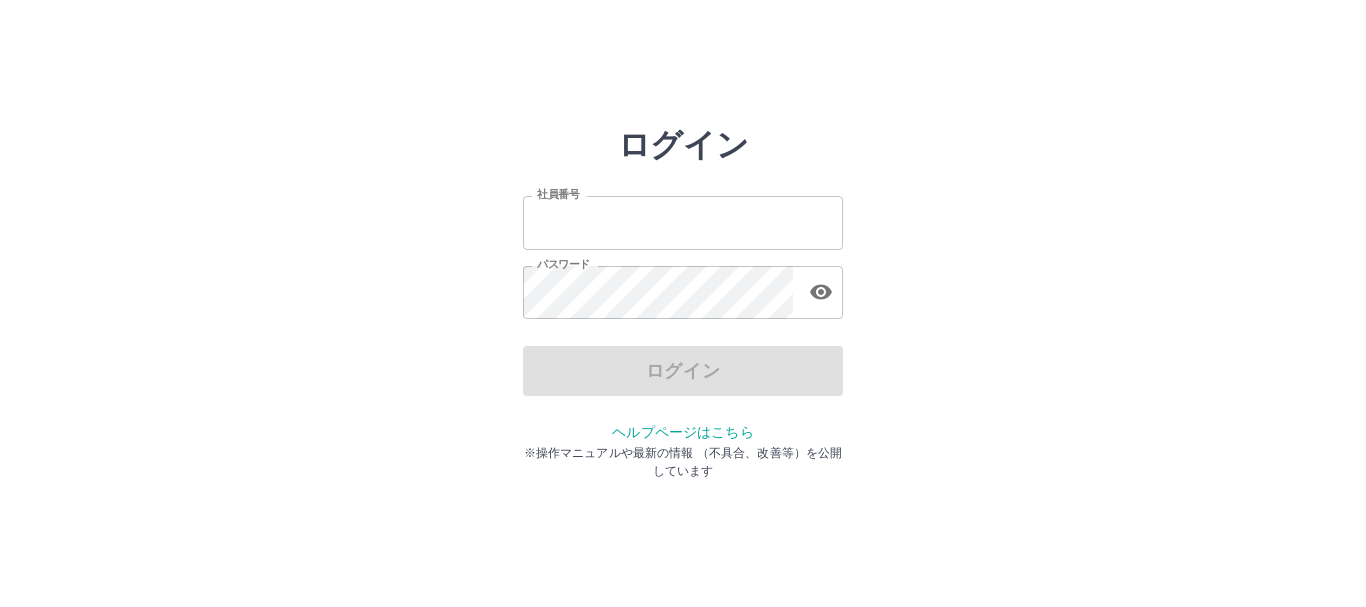 scroll, scrollTop: 0, scrollLeft: 0, axis: both 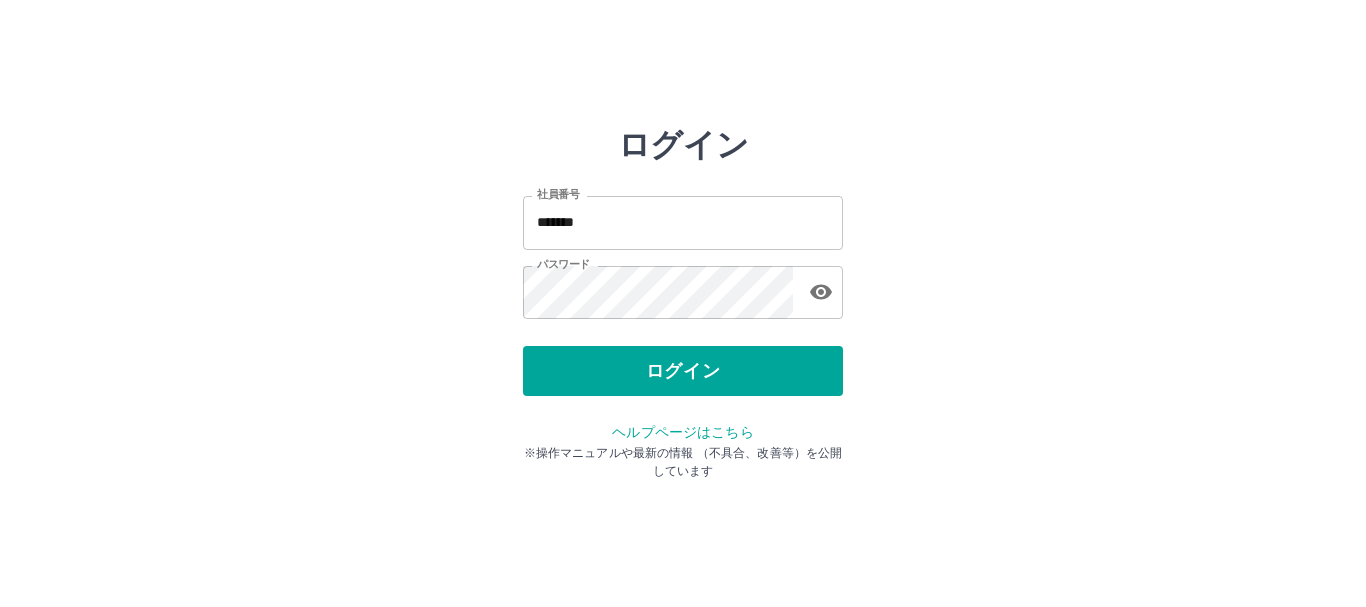 click on "ログイン" at bounding box center (683, 371) 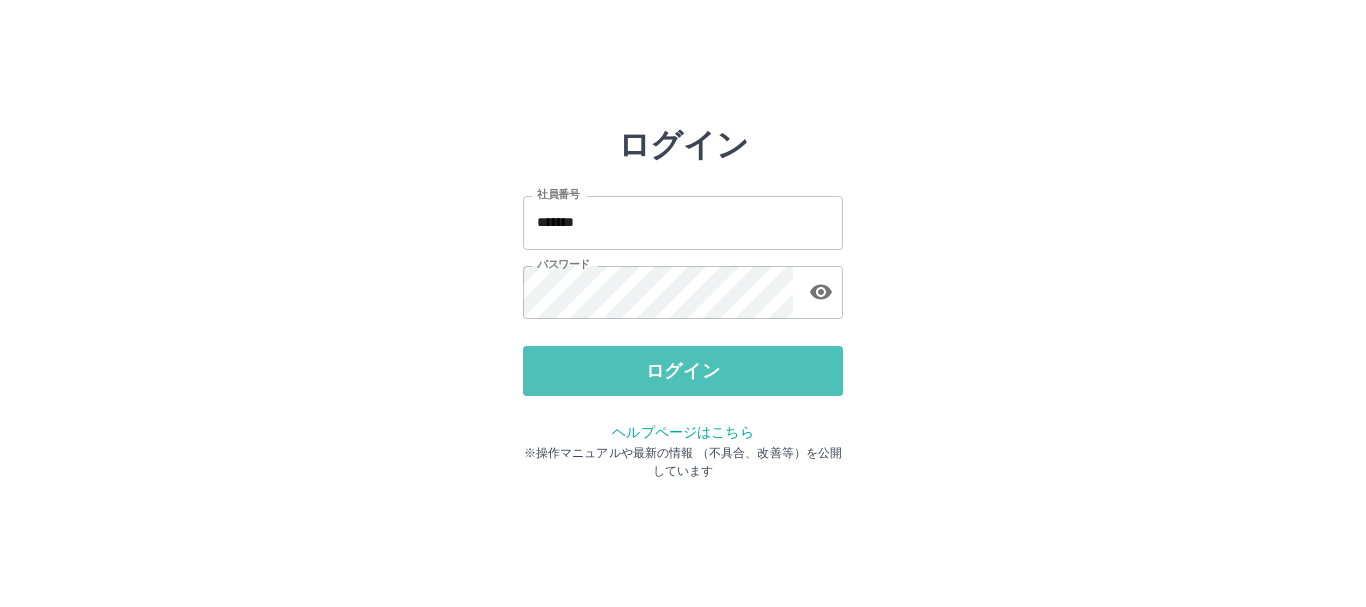 click on "ログイン" at bounding box center [683, 371] 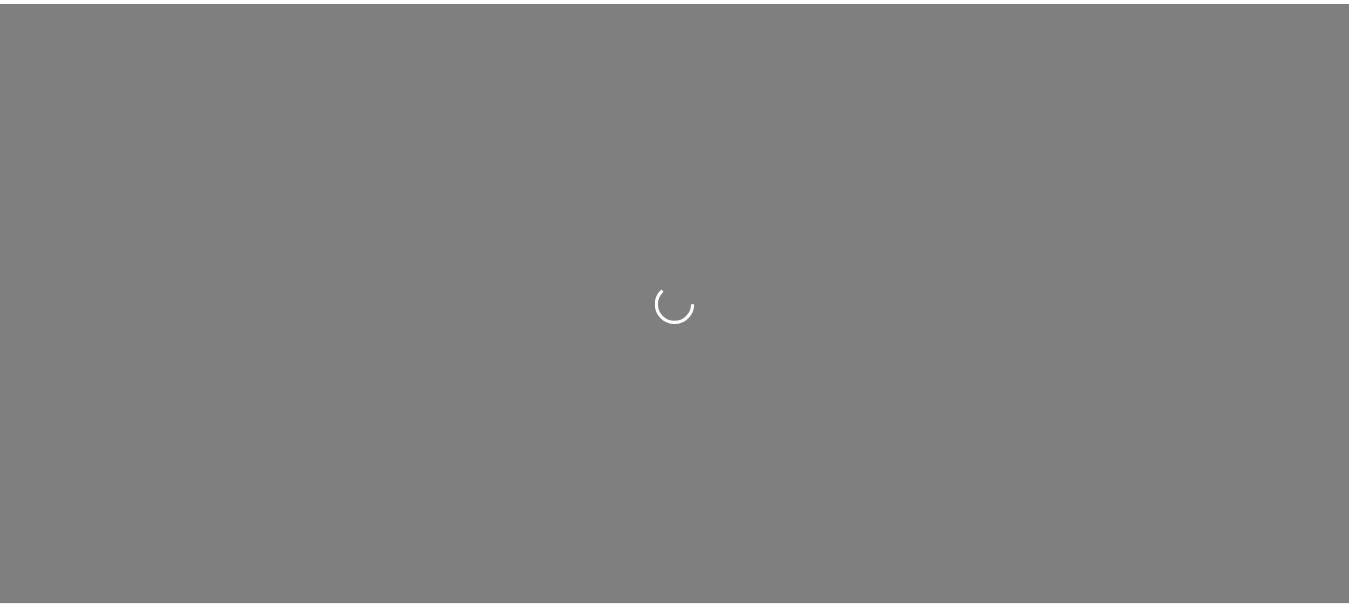 scroll, scrollTop: 0, scrollLeft: 0, axis: both 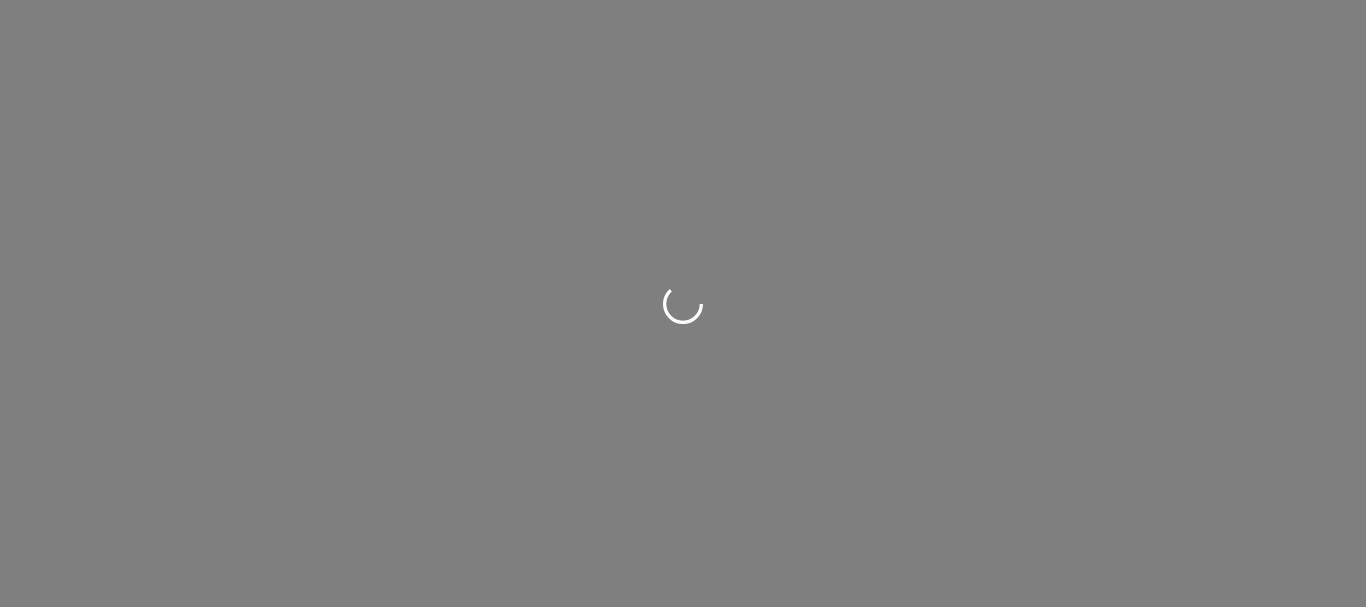 click at bounding box center (683, 303) 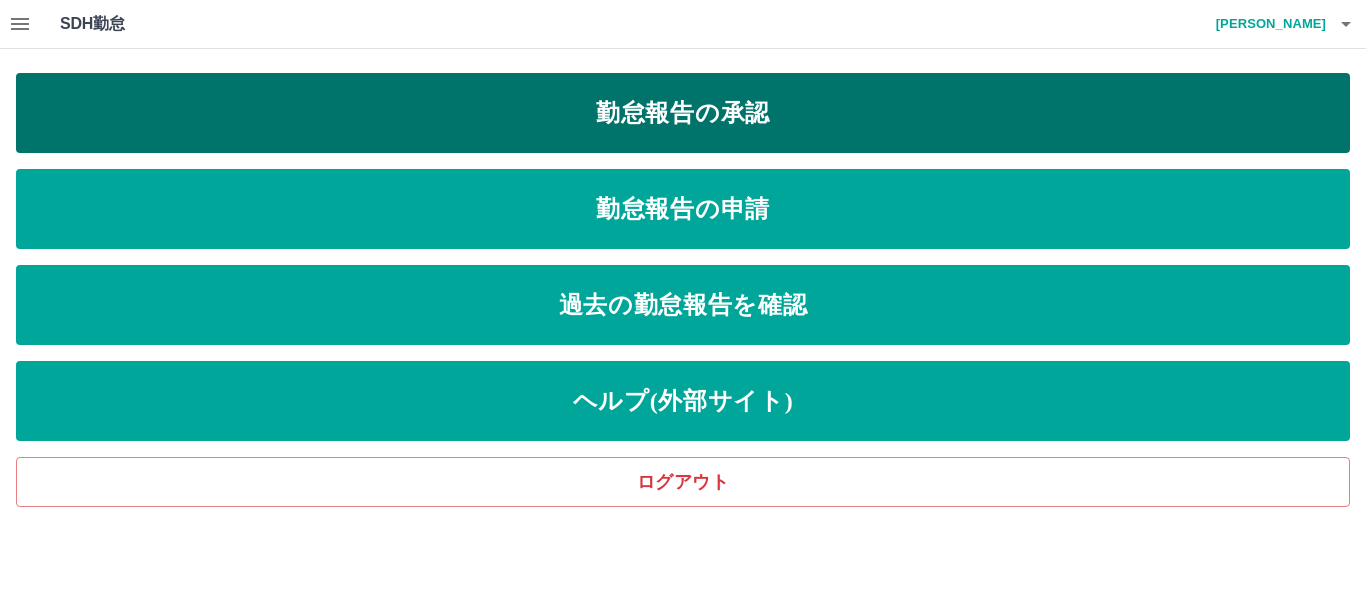 click on "勤怠報告の承認" at bounding box center (683, 113) 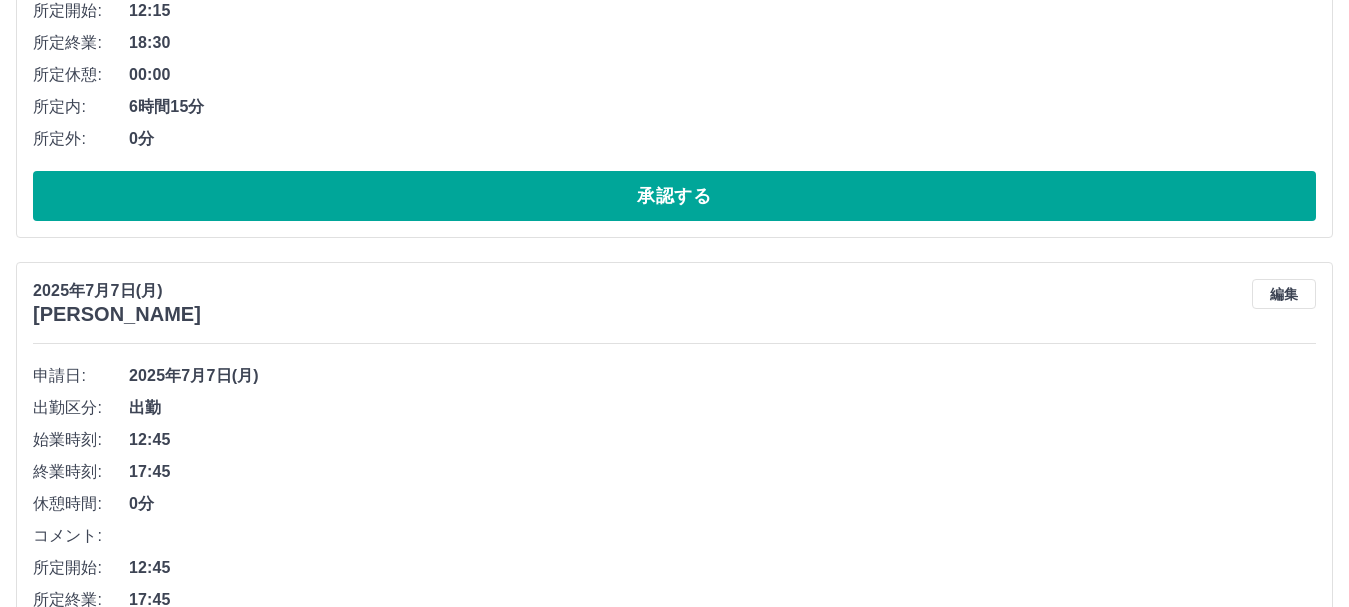 scroll, scrollTop: 9625, scrollLeft: 0, axis: vertical 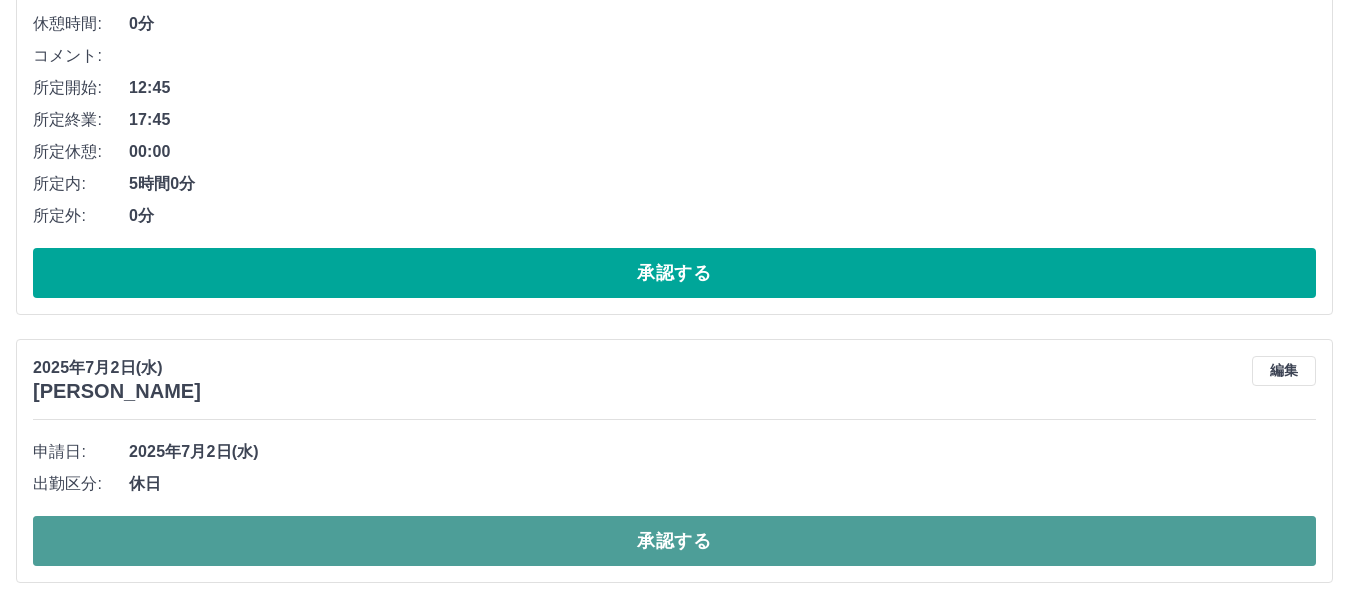 click on "承認する" at bounding box center [674, 541] 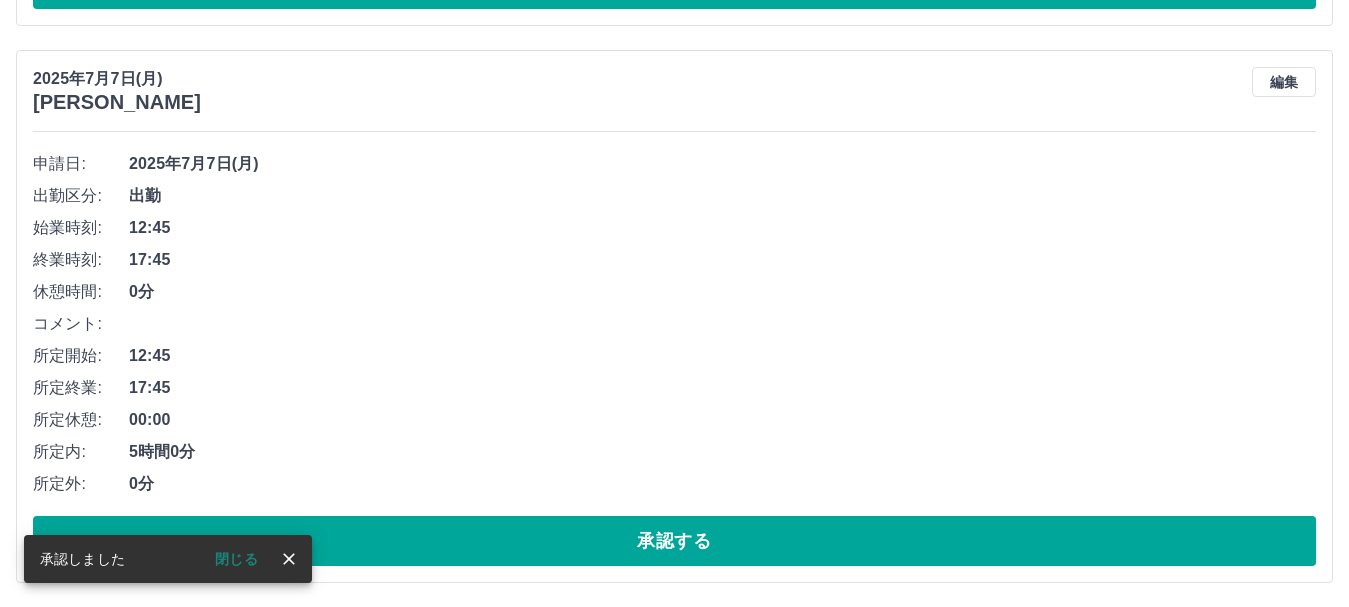 scroll, scrollTop: 9357, scrollLeft: 0, axis: vertical 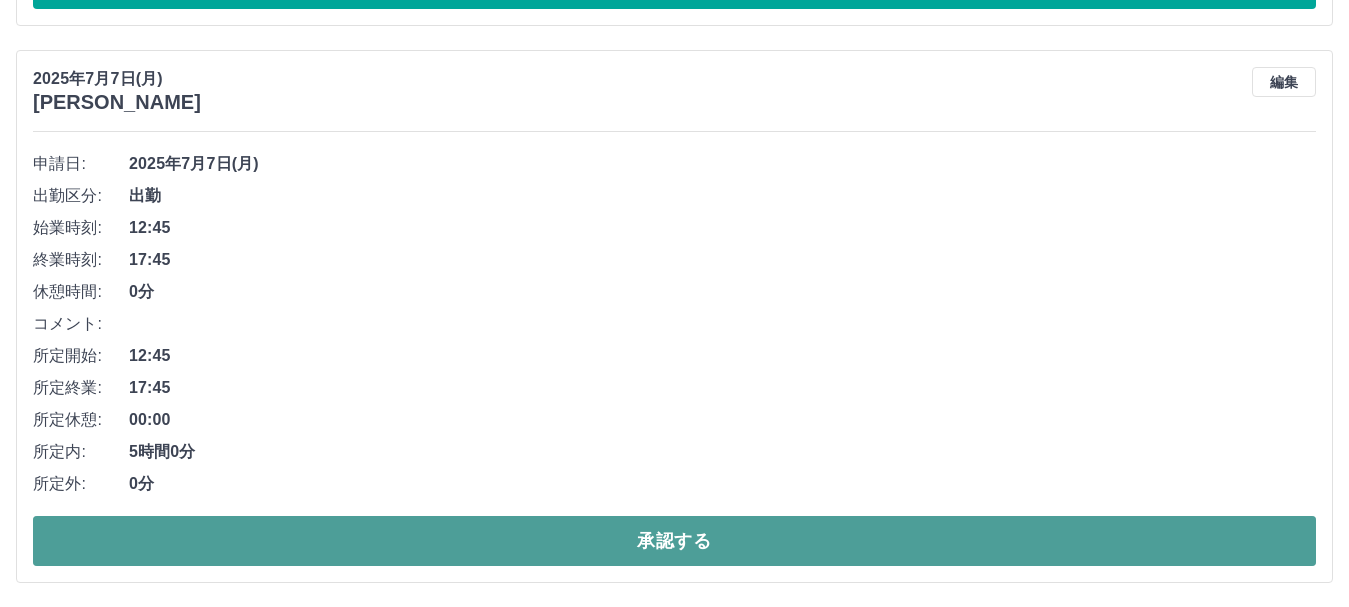 click on "承認する" at bounding box center [674, 541] 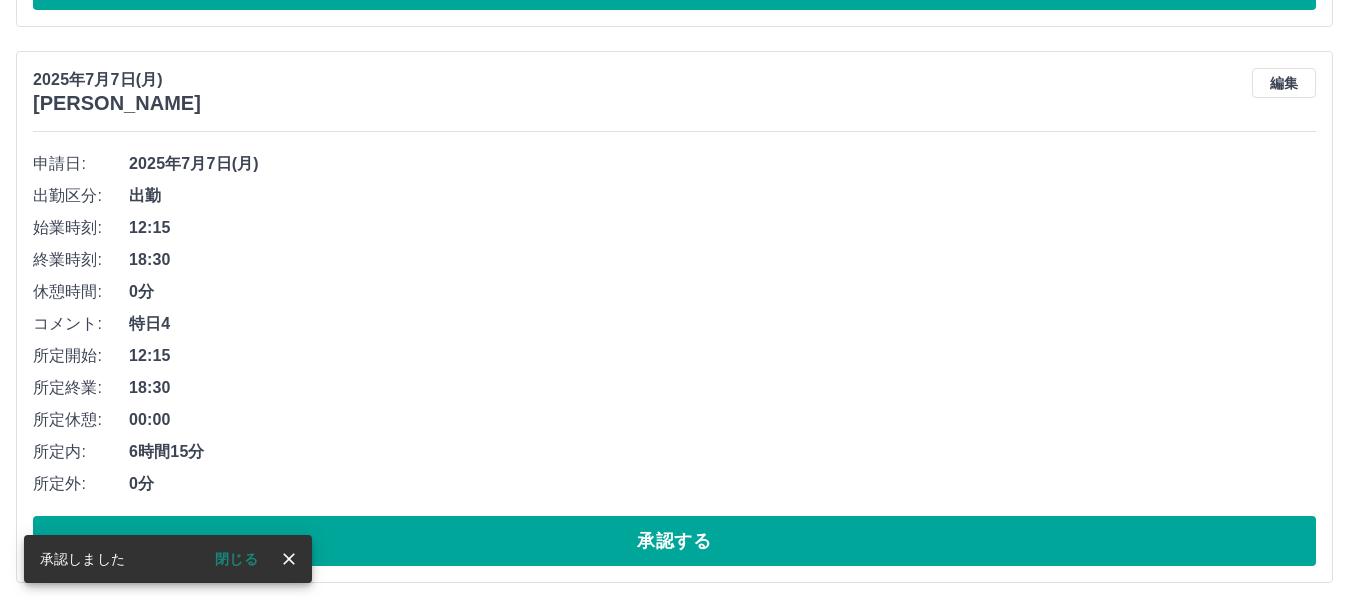 scroll, scrollTop: 8800, scrollLeft: 0, axis: vertical 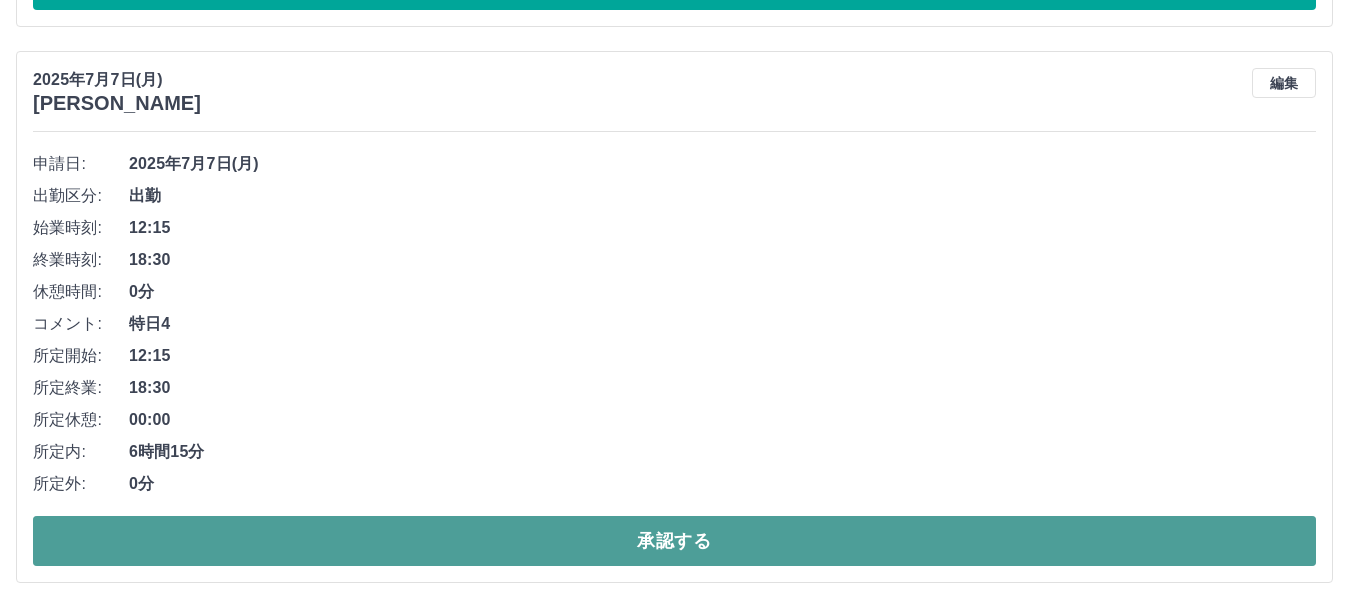 drag, startPoint x: 615, startPoint y: 561, endPoint x: 587, endPoint y: 528, distance: 43.27817 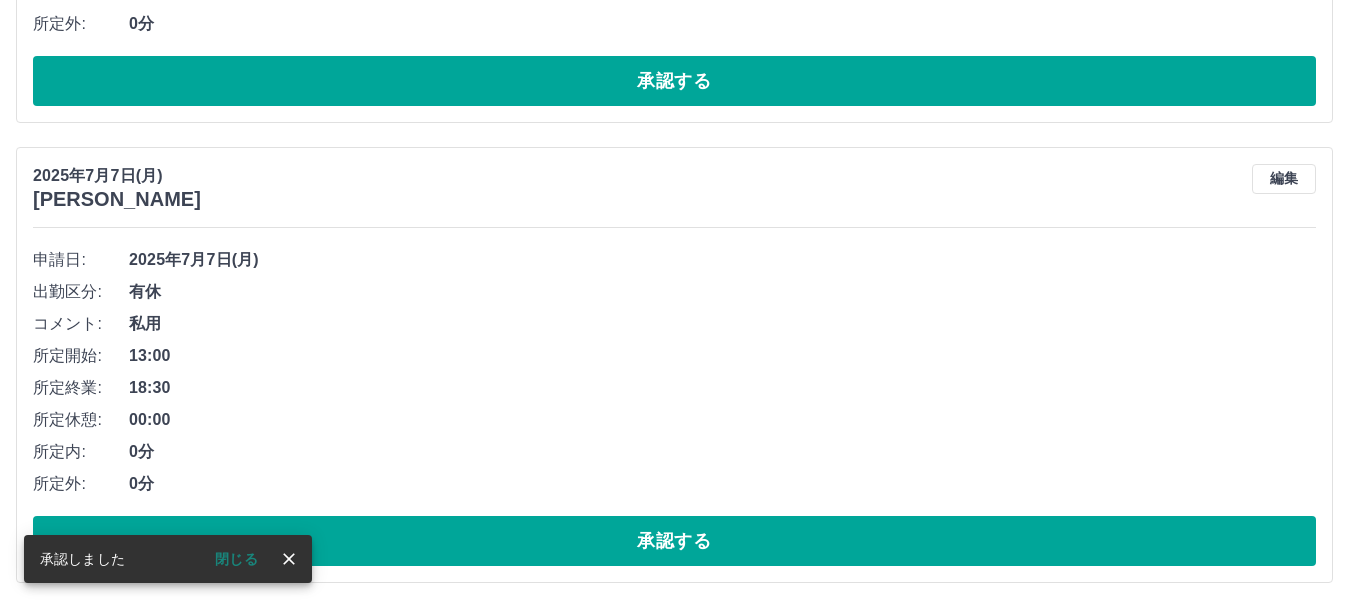 scroll, scrollTop: 8244, scrollLeft: 0, axis: vertical 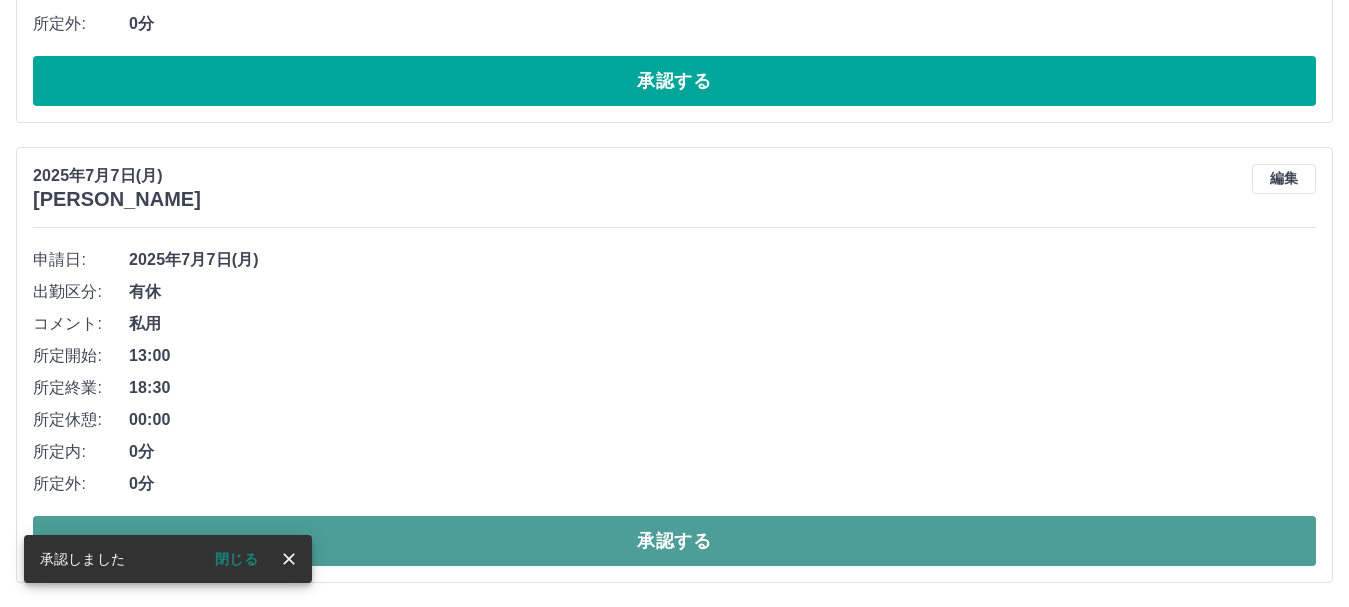 click on "承認する" at bounding box center [674, 541] 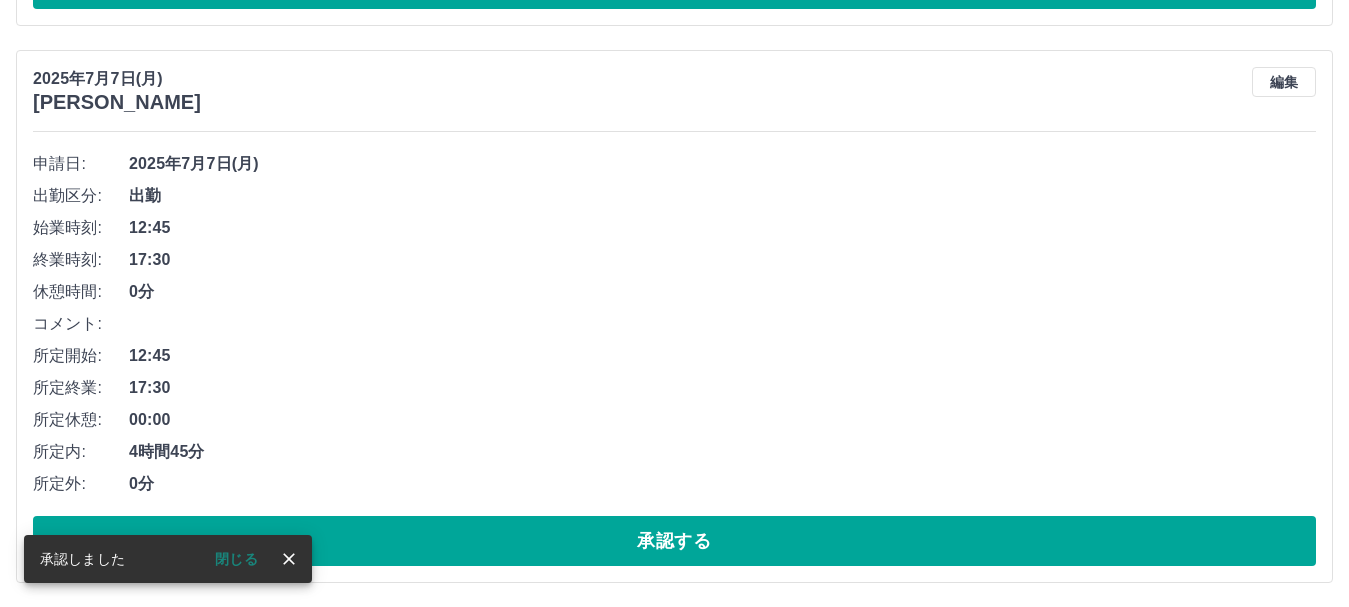 scroll, scrollTop: 7784, scrollLeft: 0, axis: vertical 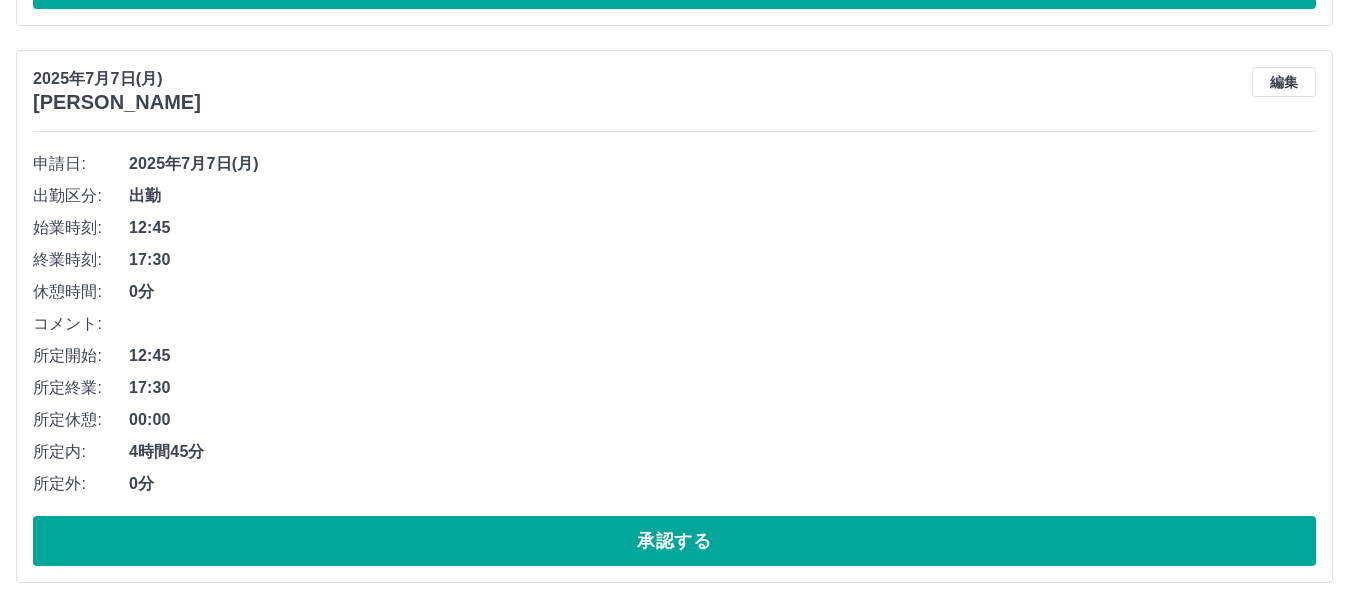 click on "承認する" at bounding box center [674, 541] 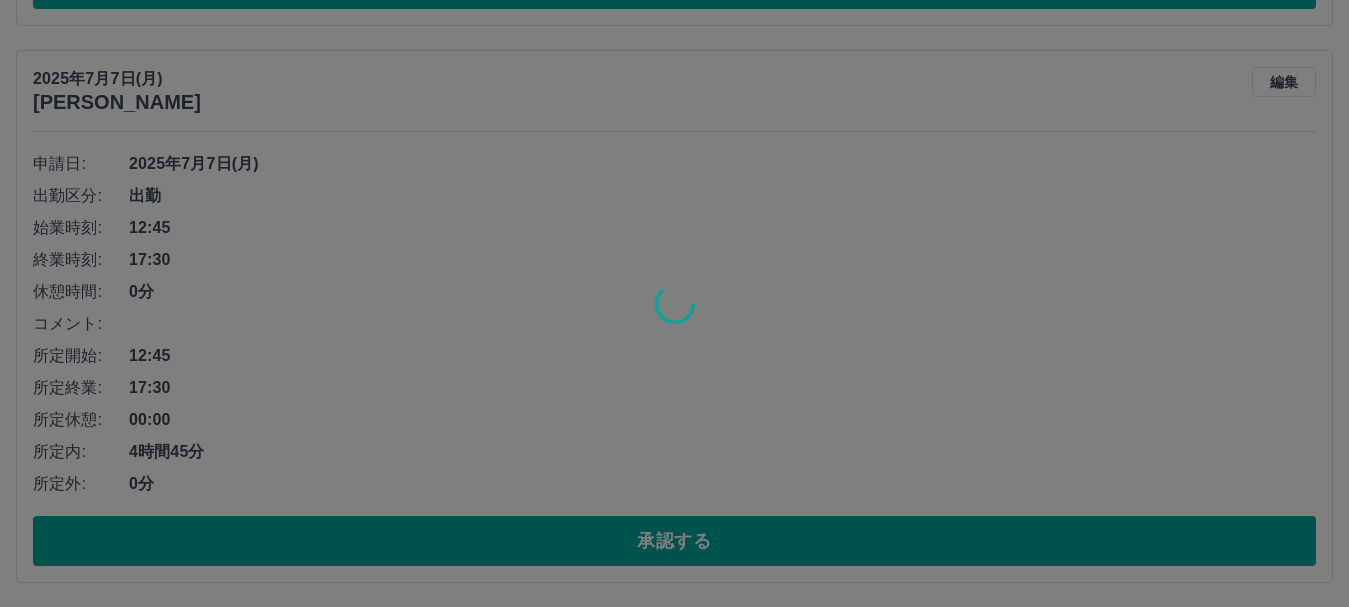 click at bounding box center [674, 303] 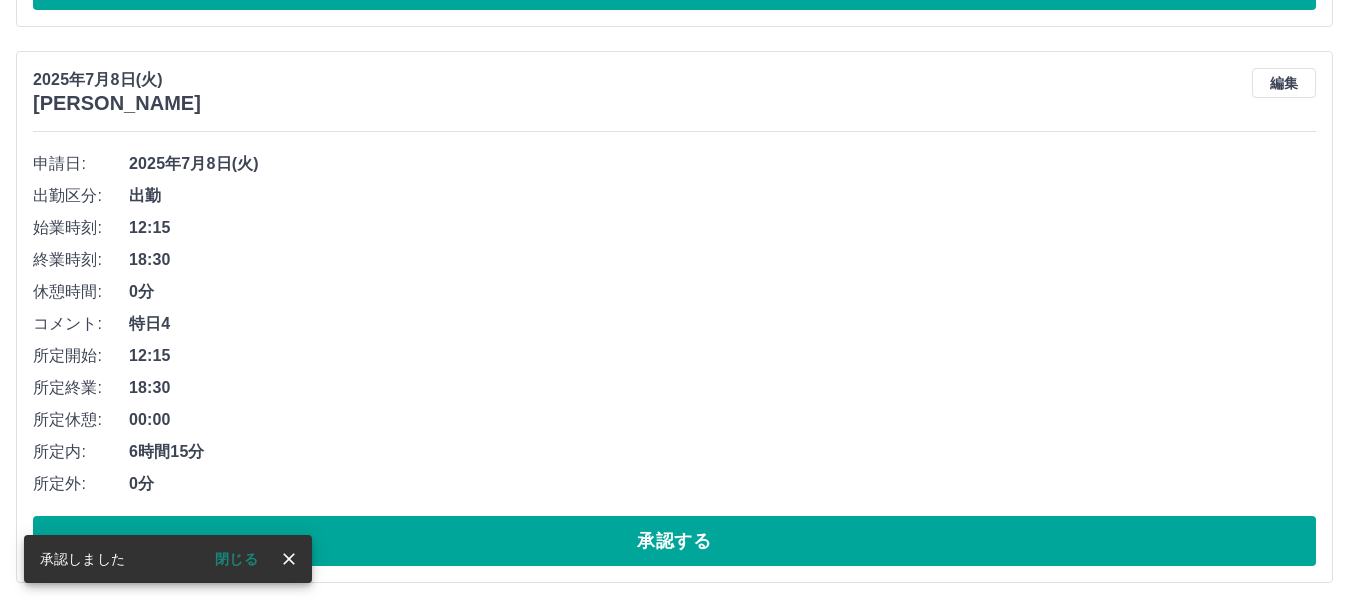 scroll, scrollTop: 7227, scrollLeft: 0, axis: vertical 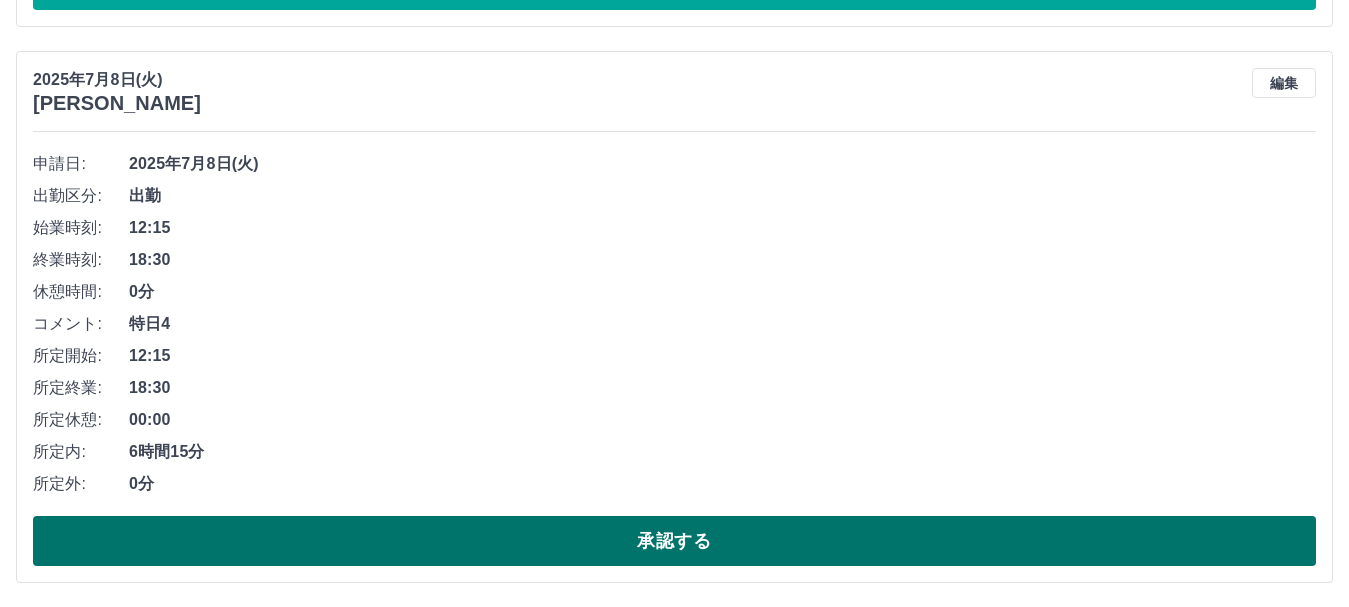 drag, startPoint x: 563, startPoint y: 535, endPoint x: 466, endPoint y: 554, distance: 98.84331 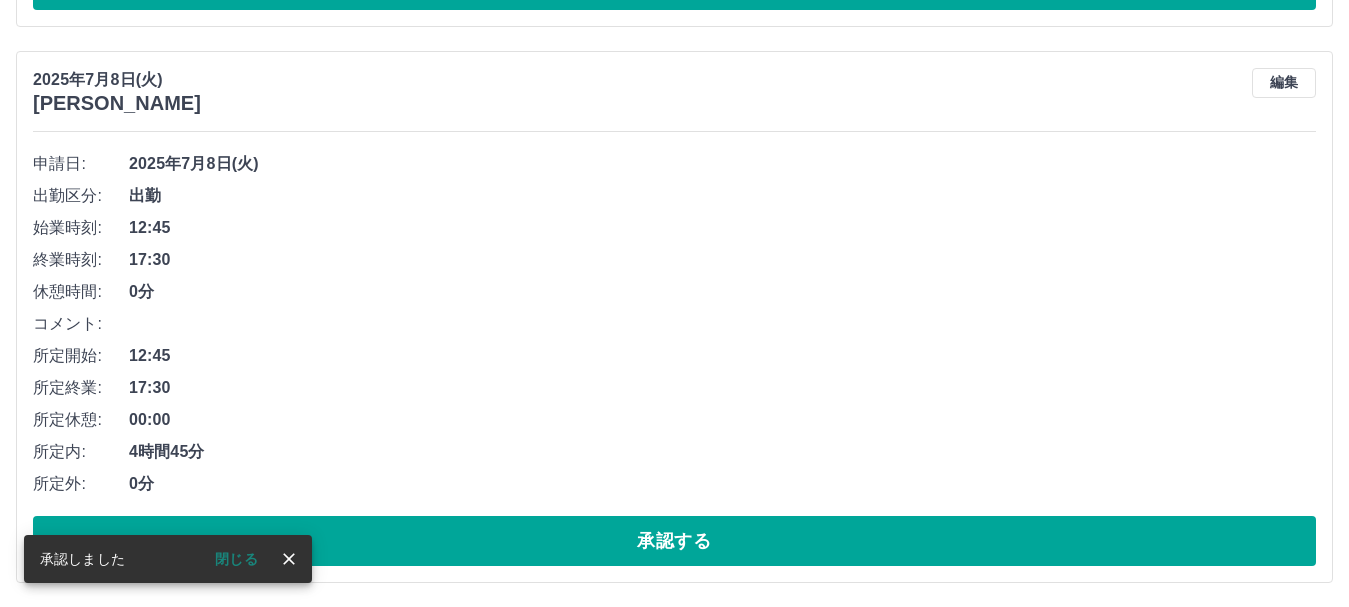 scroll, scrollTop: 6671, scrollLeft: 0, axis: vertical 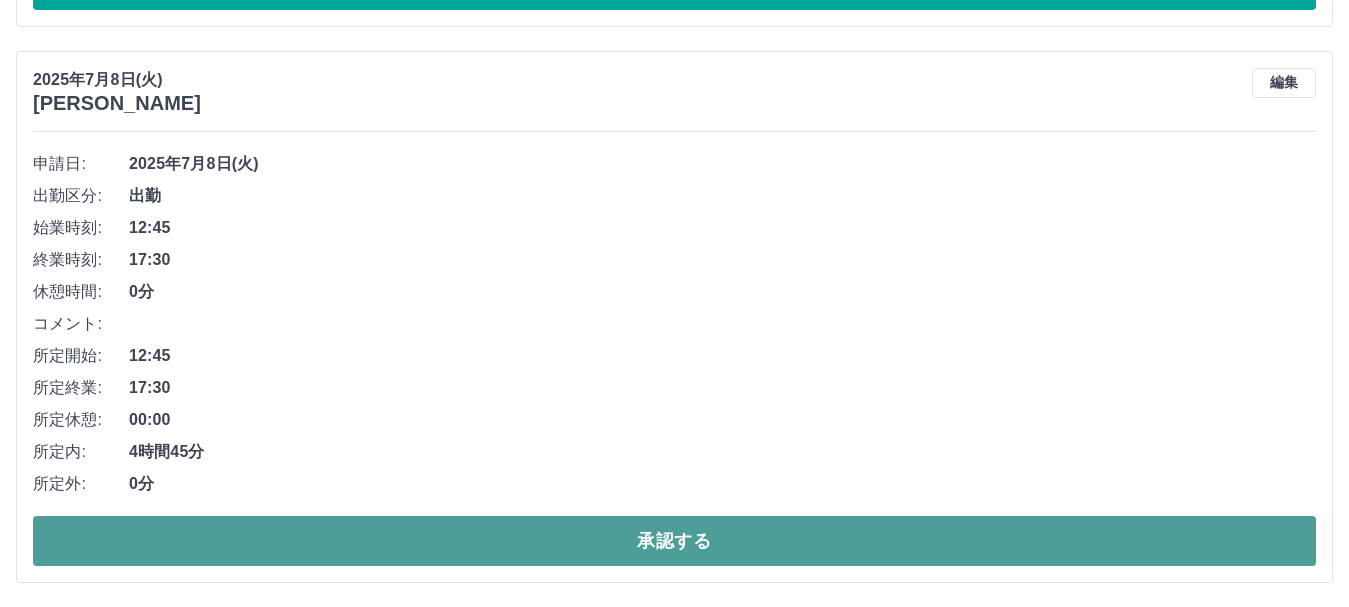 click on "承認する" at bounding box center [674, 541] 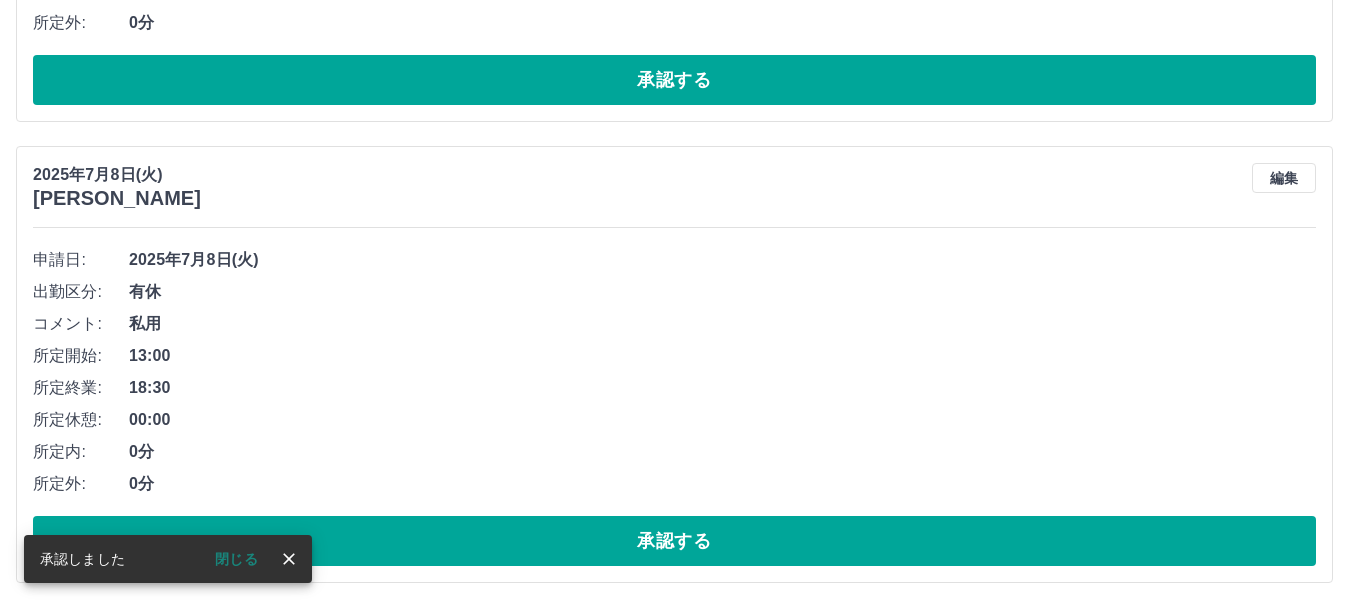 scroll, scrollTop: 6115, scrollLeft: 0, axis: vertical 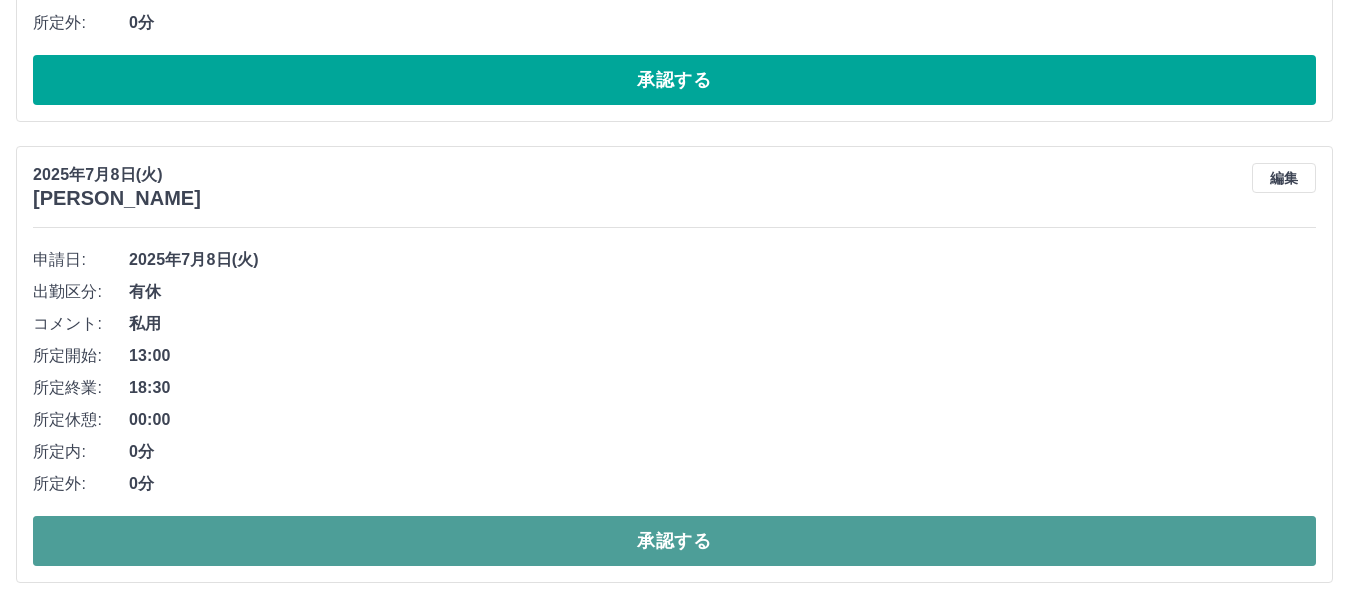 drag, startPoint x: 469, startPoint y: 541, endPoint x: 426, endPoint y: 541, distance: 43 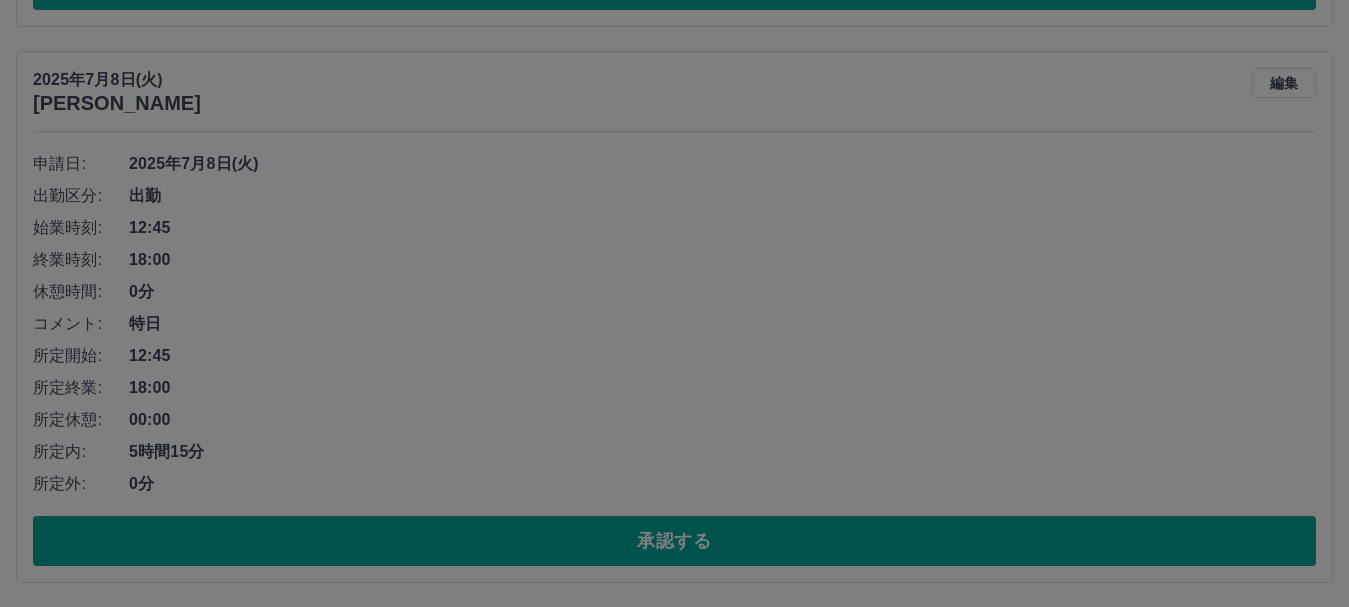 scroll, scrollTop: 5654, scrollLeft: 0, axis: vertical 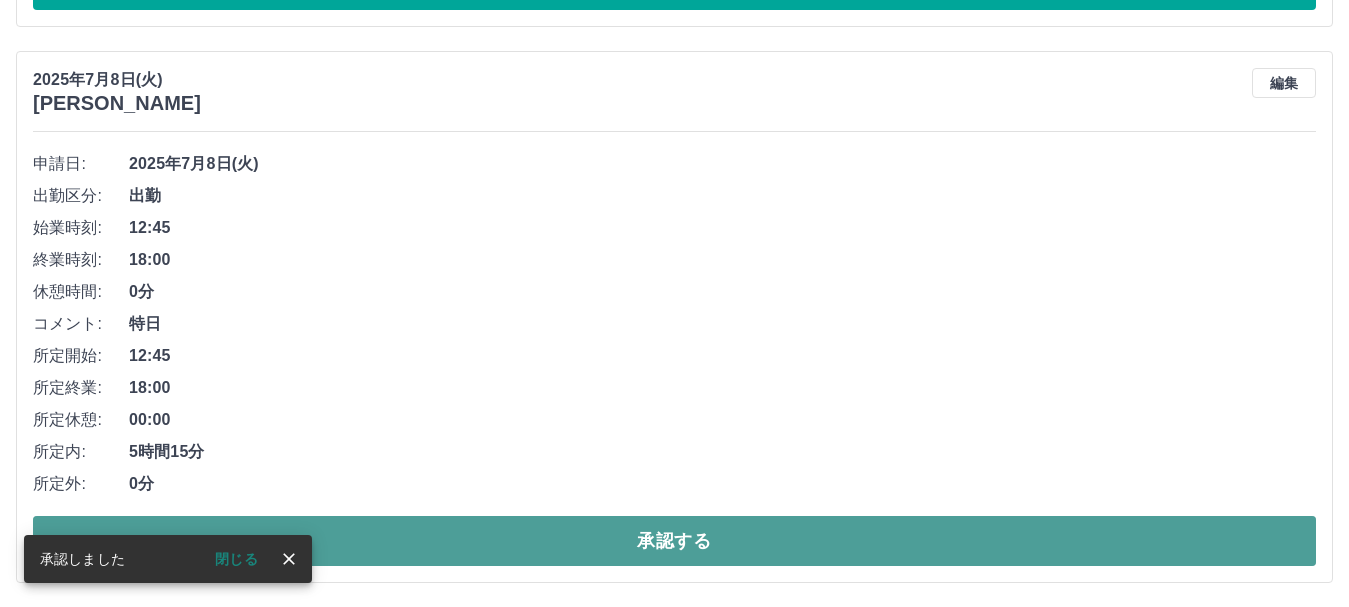 click on "承認する" at bounding box center (674, 541) 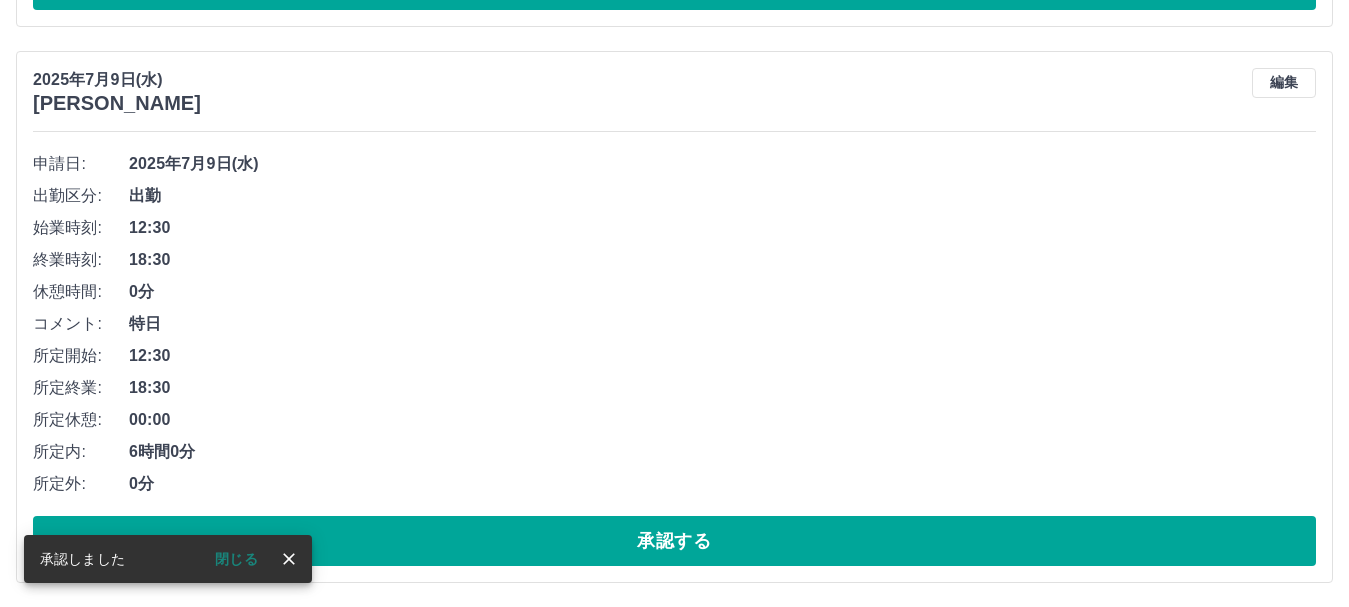 scroll, scrollTop: 5098, scrollLeft: 0, axis: vertical 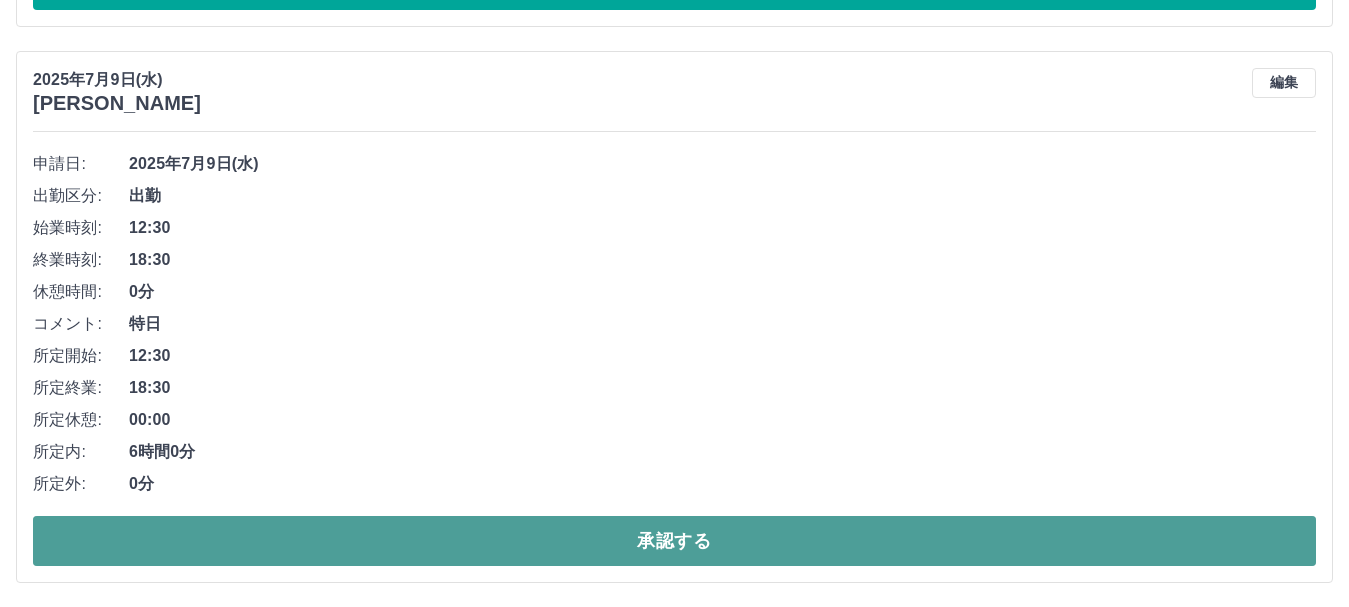 click on "承認する" at bounding box center [674, 541] 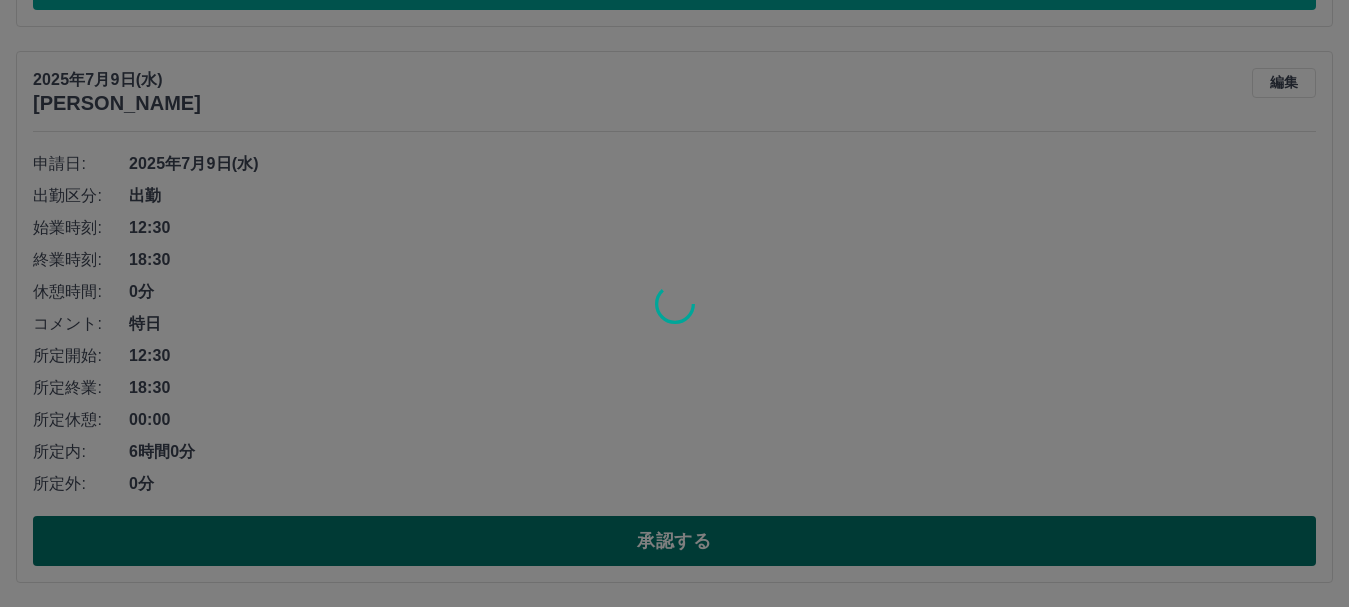 scroll, scrollTop: 4542, scrollLeft: 0, axis: vertical 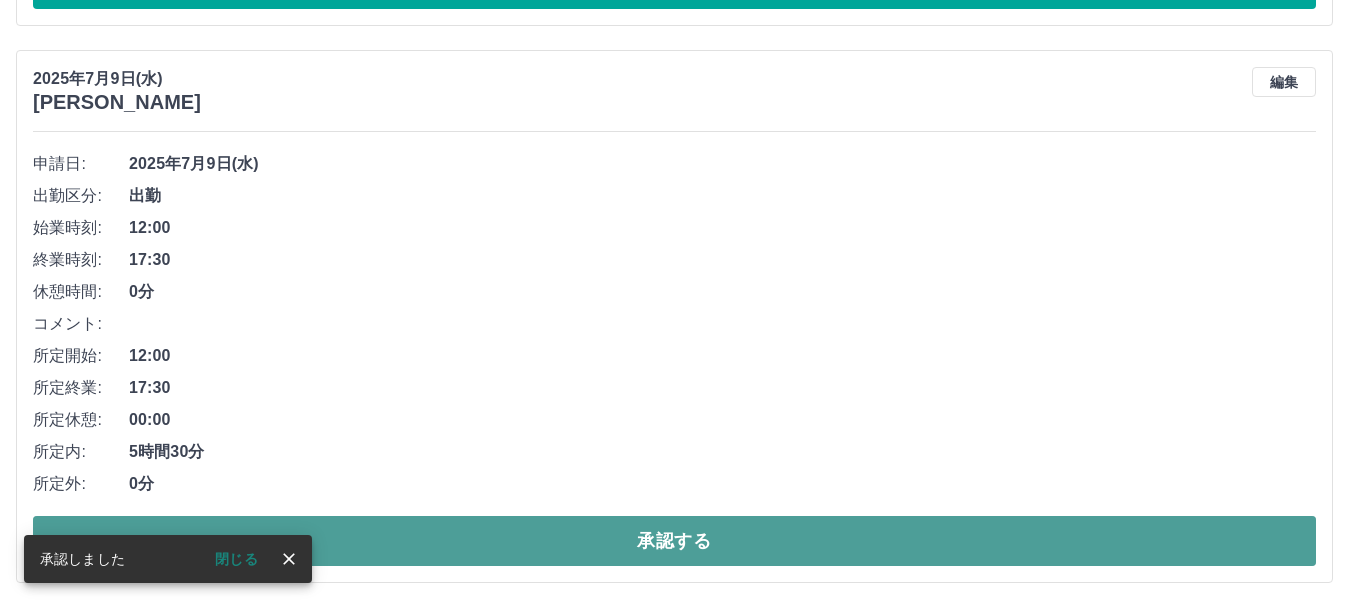 click on "承認する" at bounding box center (674, 541) 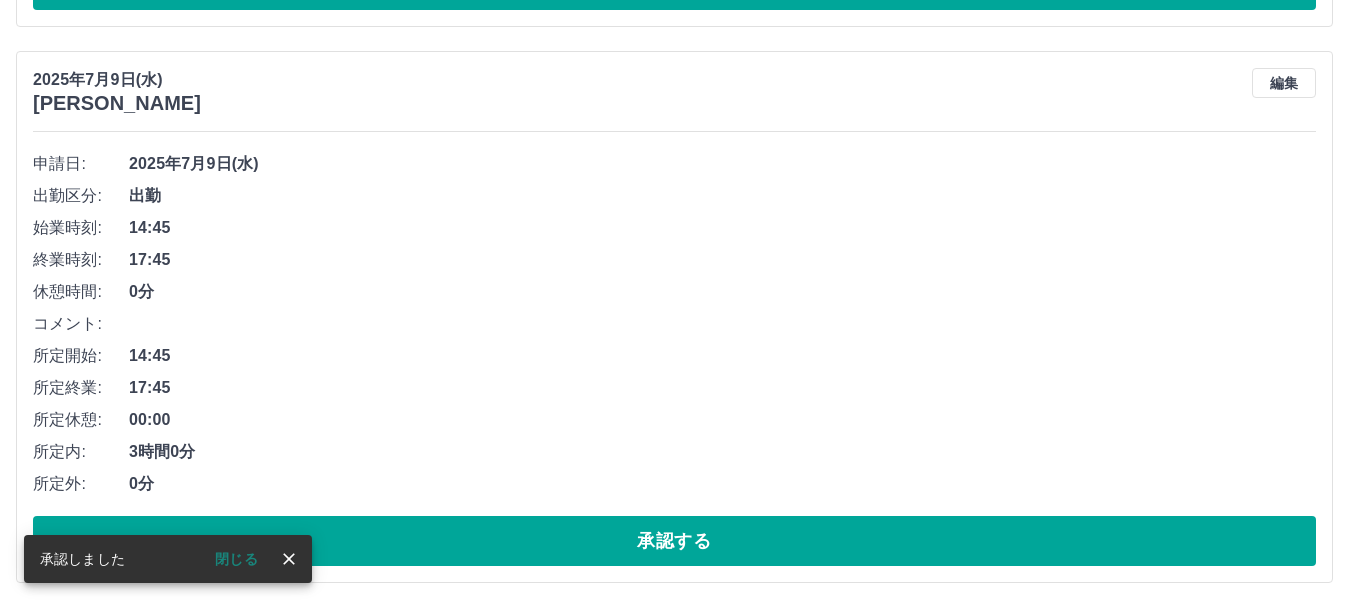 scroll, scrollTop: 3985, scrollLeft: 0, axis: vertical 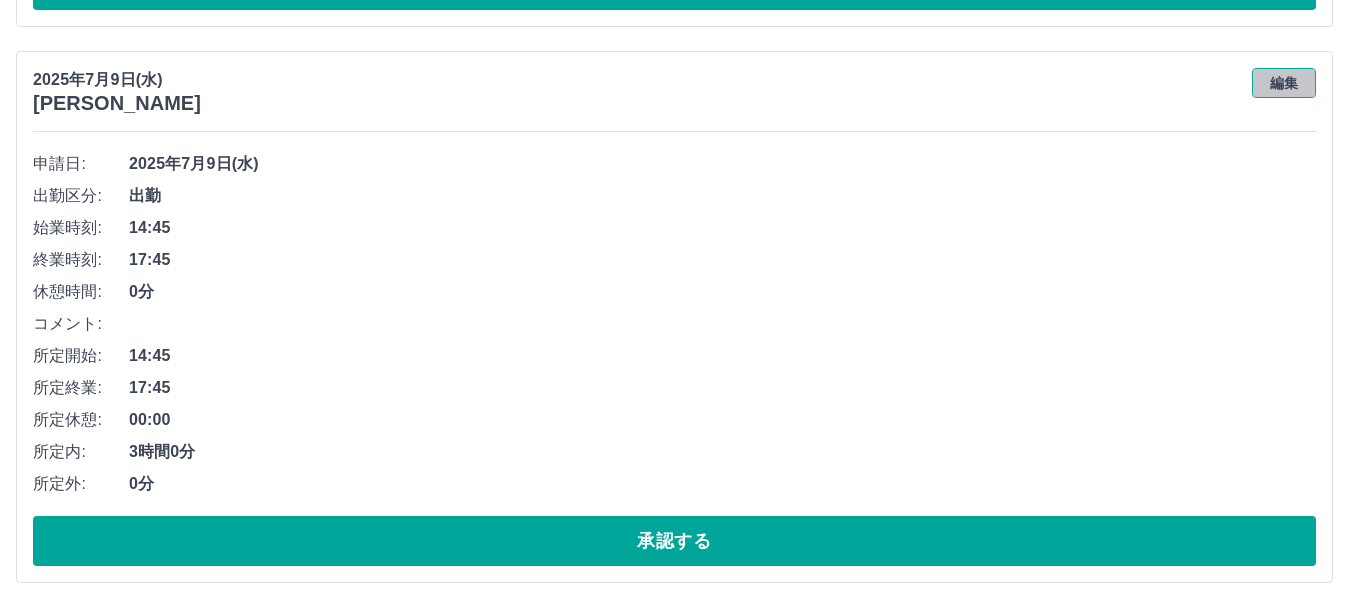 click on "編集" at bounding box center (1284, 83) 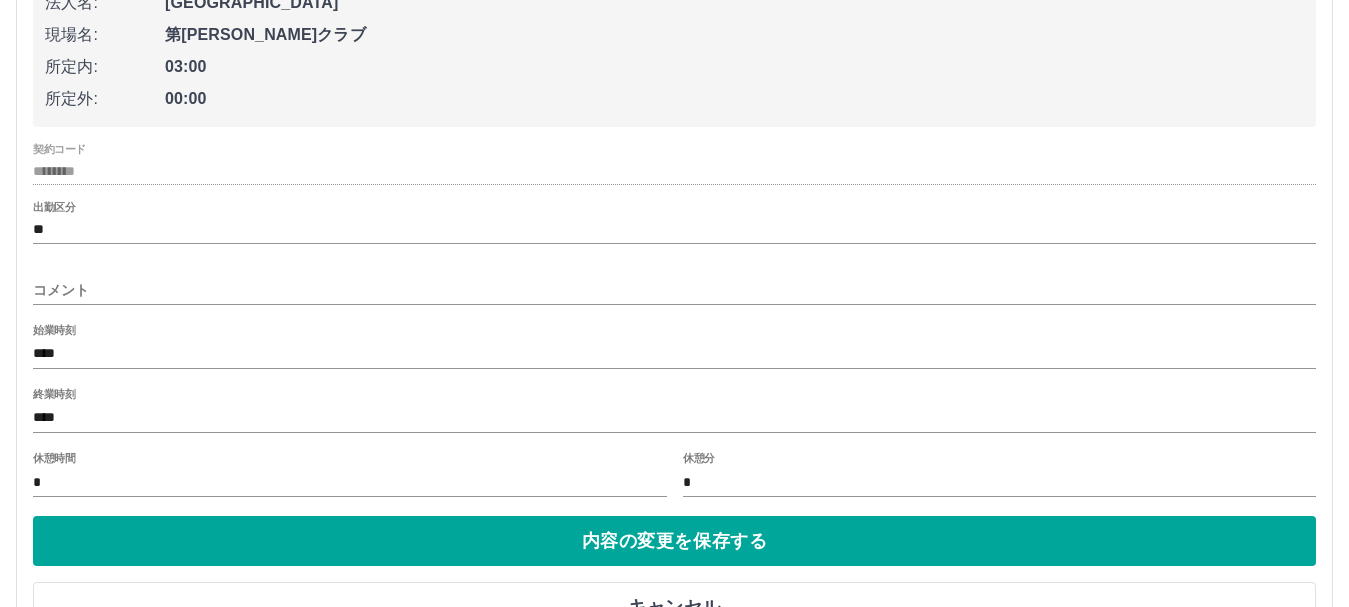 scroll, scrollTop: 4225, scrollLeft: 0, axis: vertical 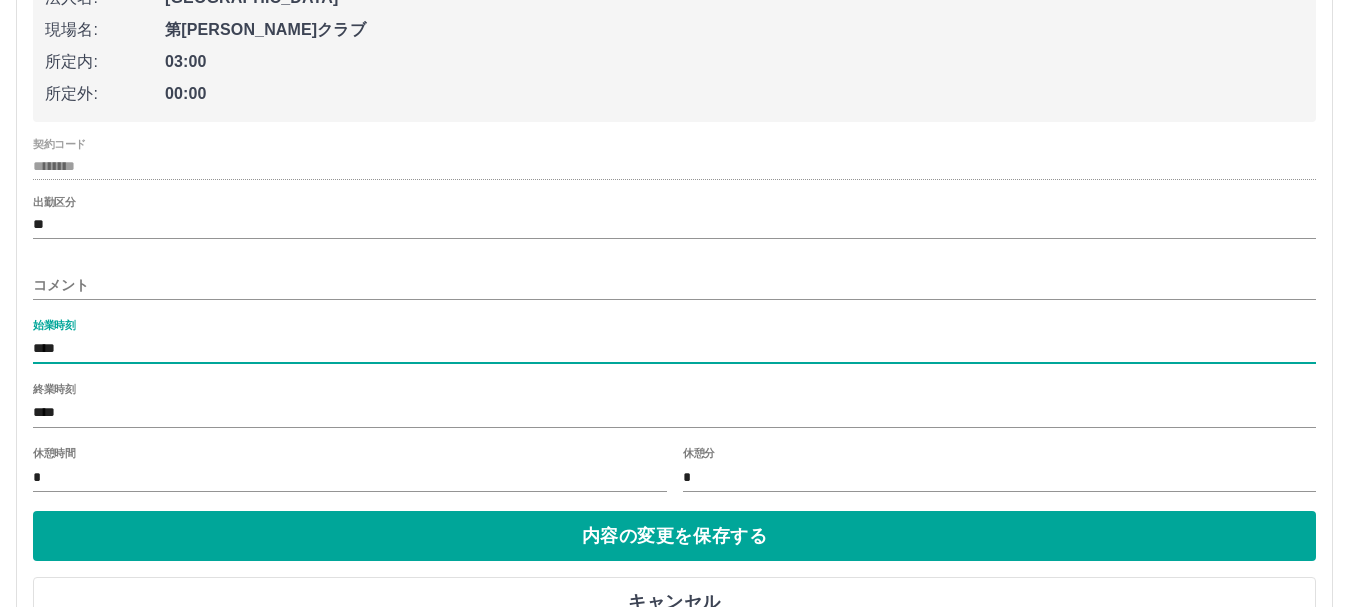 drag, startPoint x: 45, startPoint y: 353, endPoint x: 30, endPoint y: 352, distance: 15.033297 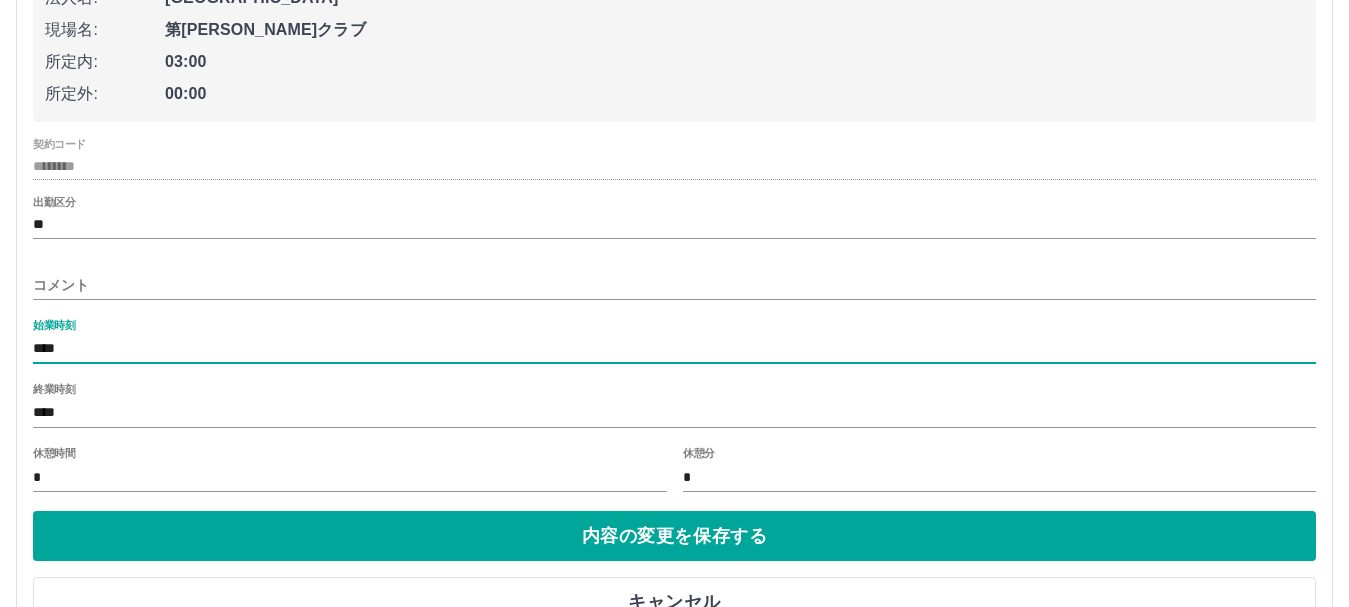 type on "****" 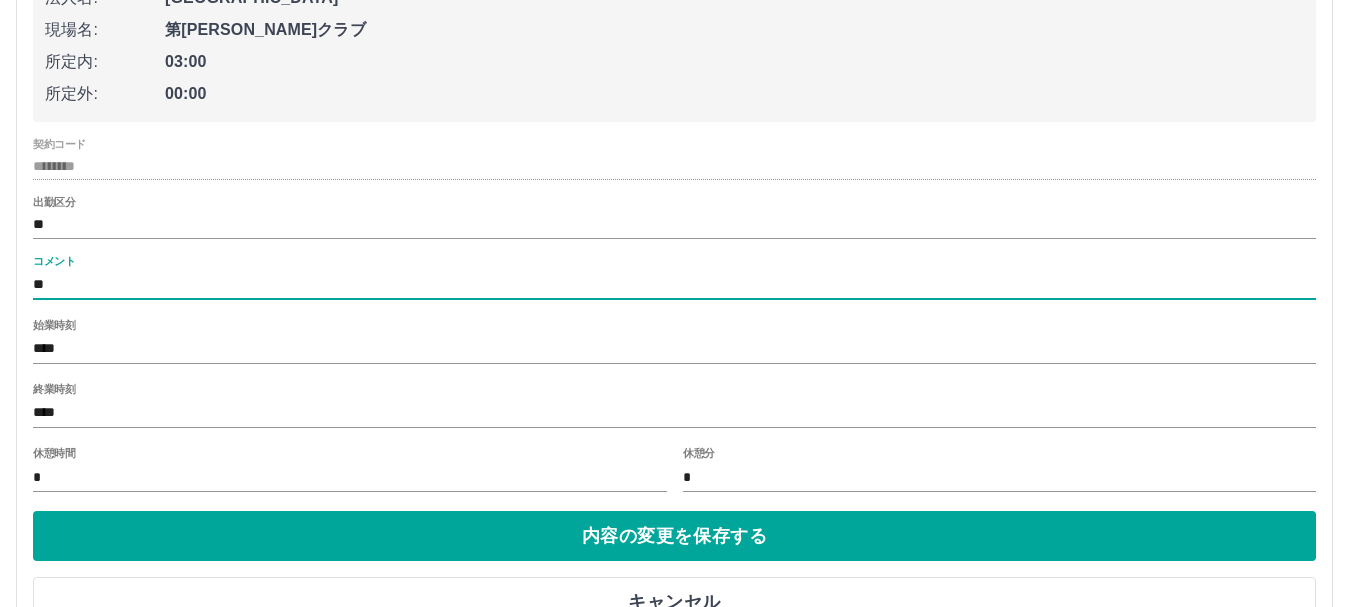 type on "*" 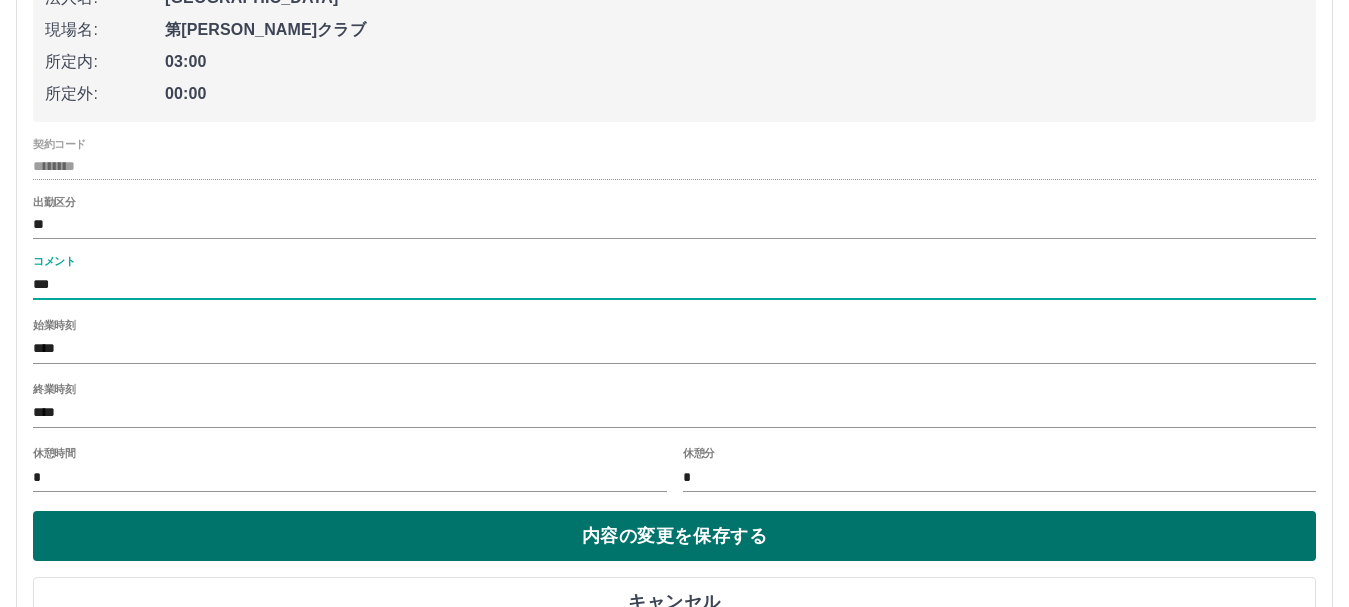 type on "***" 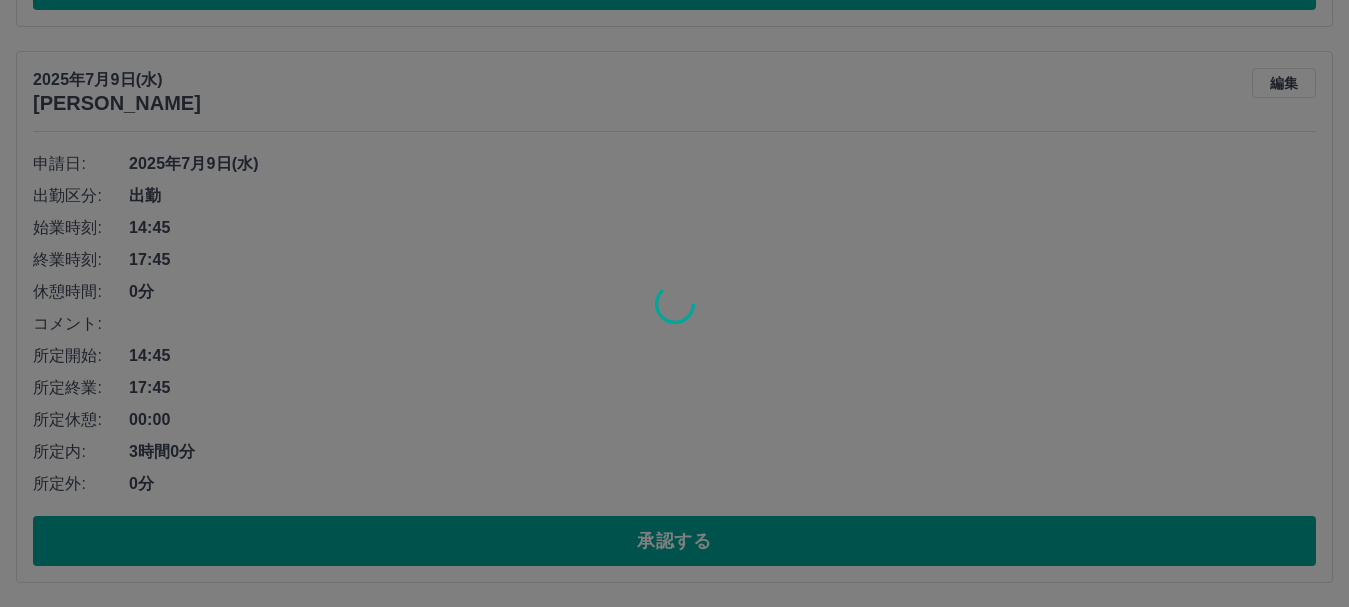 scroll, scrollTop: 3985, scrollLeft: 0, axis: vertical 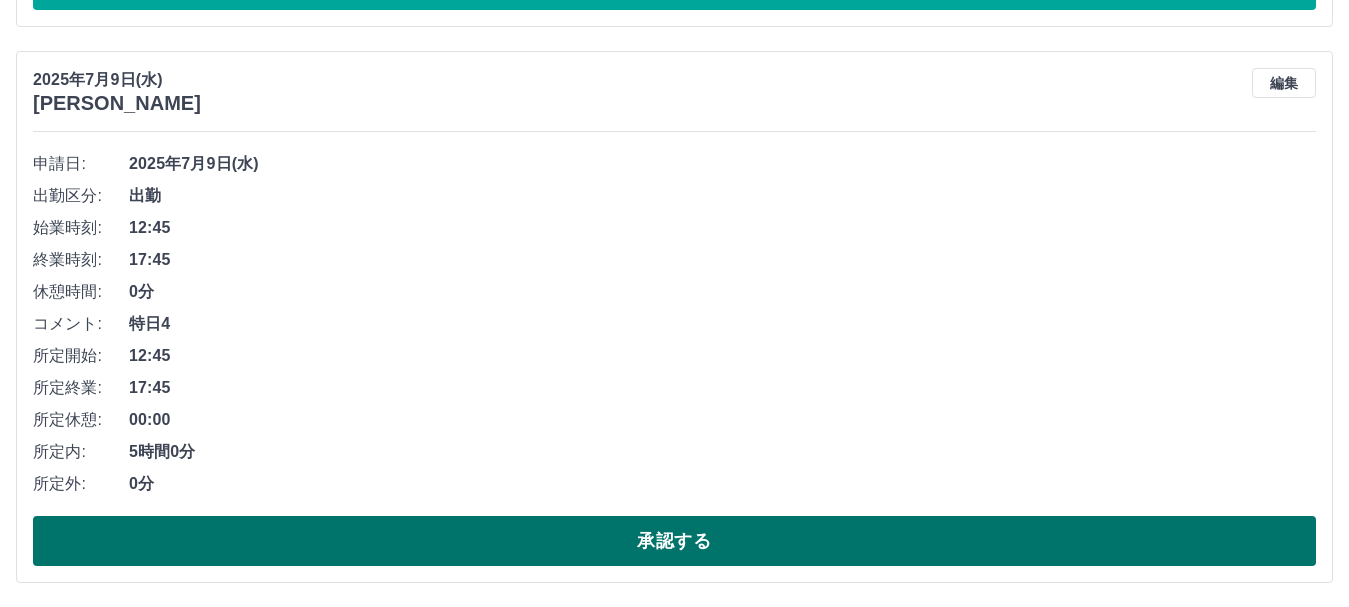 click on "承認する" at bounding box center [674, 541] 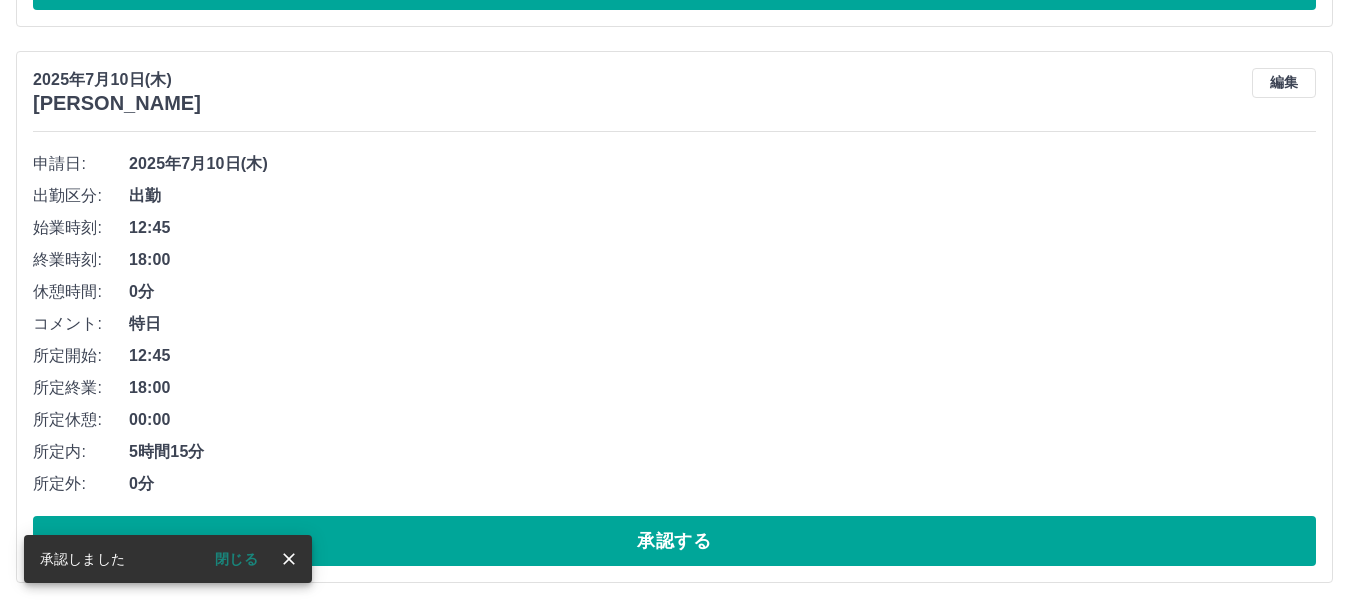 scroll, scrollTop: 3429, scrollLeft: 0, axis: vertical 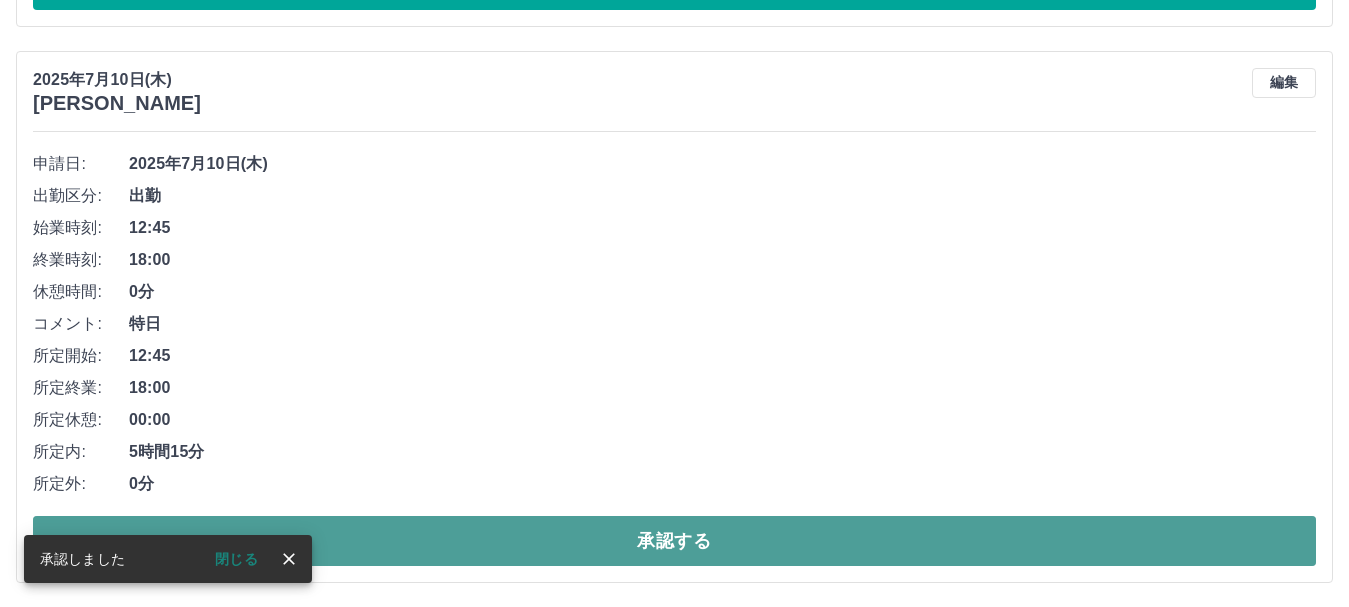 click on "承認する" at bounding box center (674, 541) 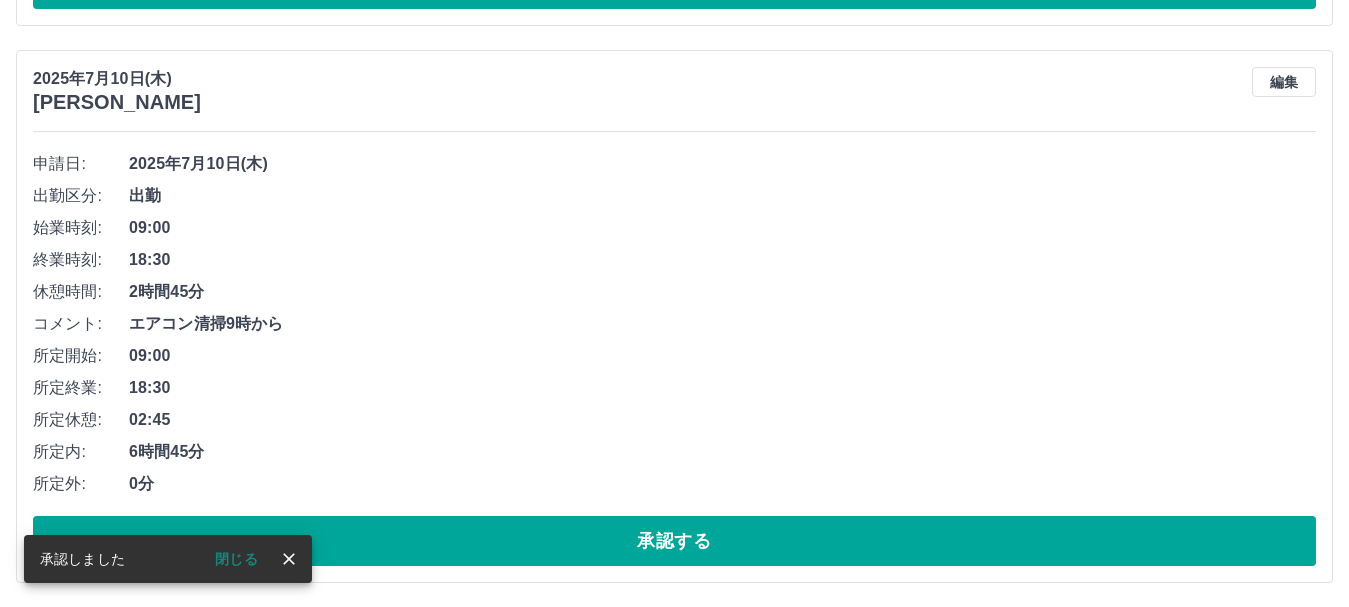 scroll, scrollTop: 2873, scrollLeft: 0, axis: vertical 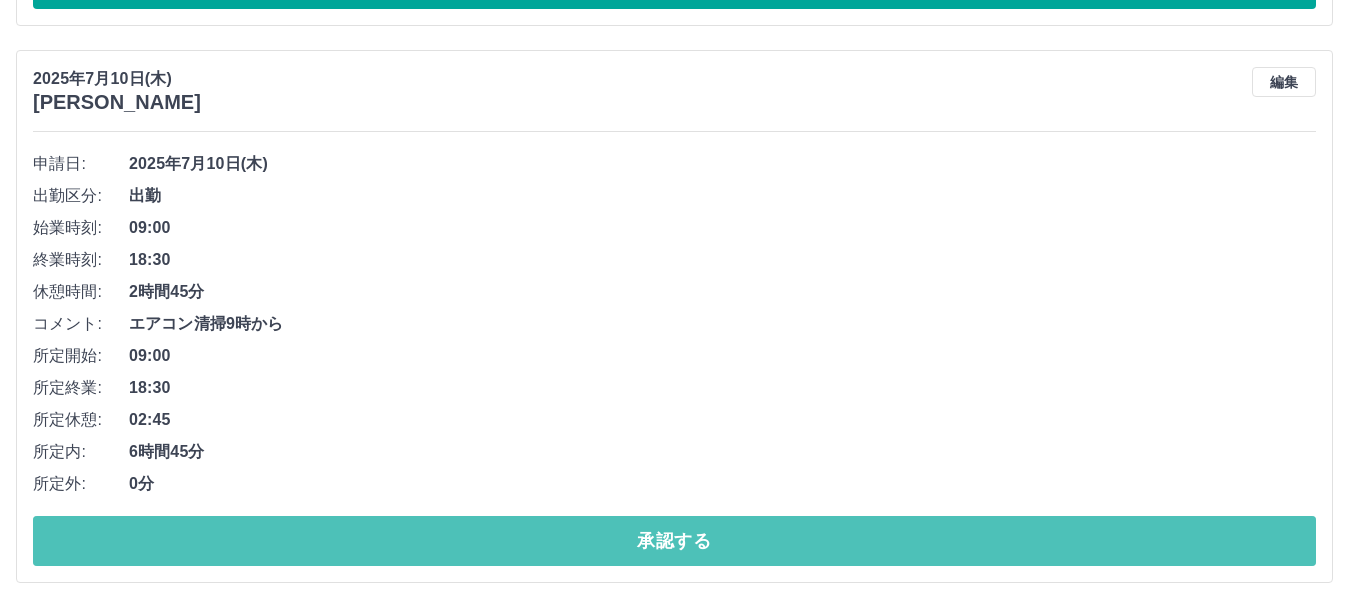 click on "承認する" at bounding box center [674, 541] 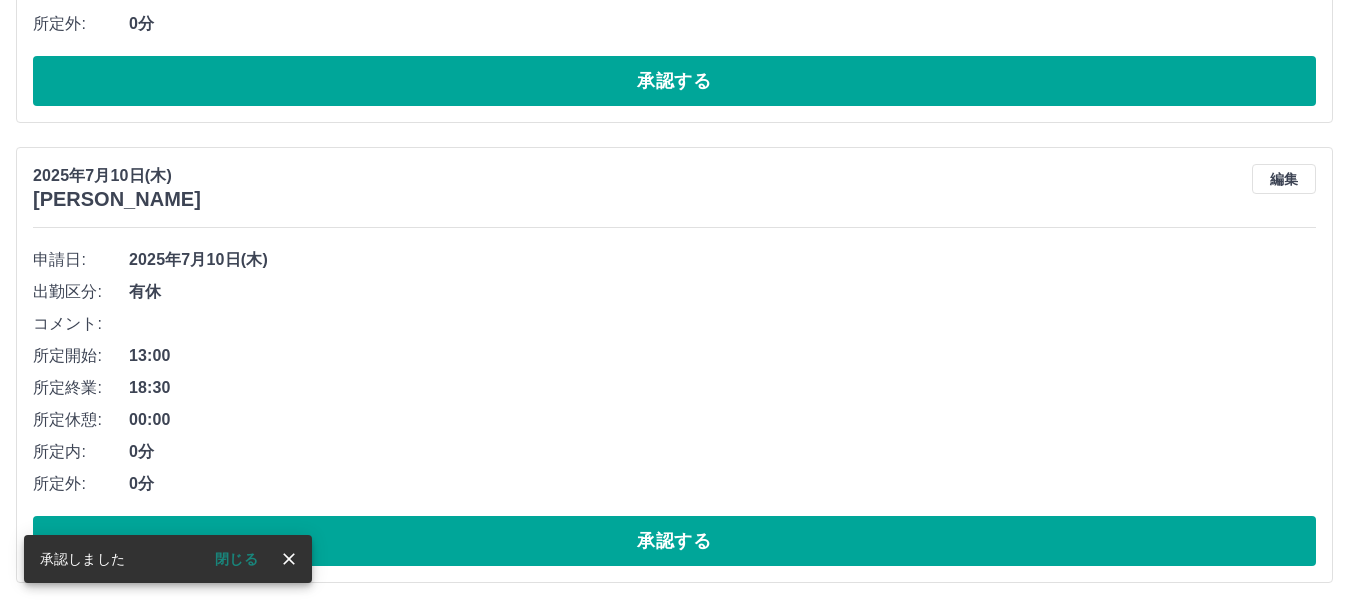 scroll, scrollTop: 2316, scrollLeft: 0, axis: vertical 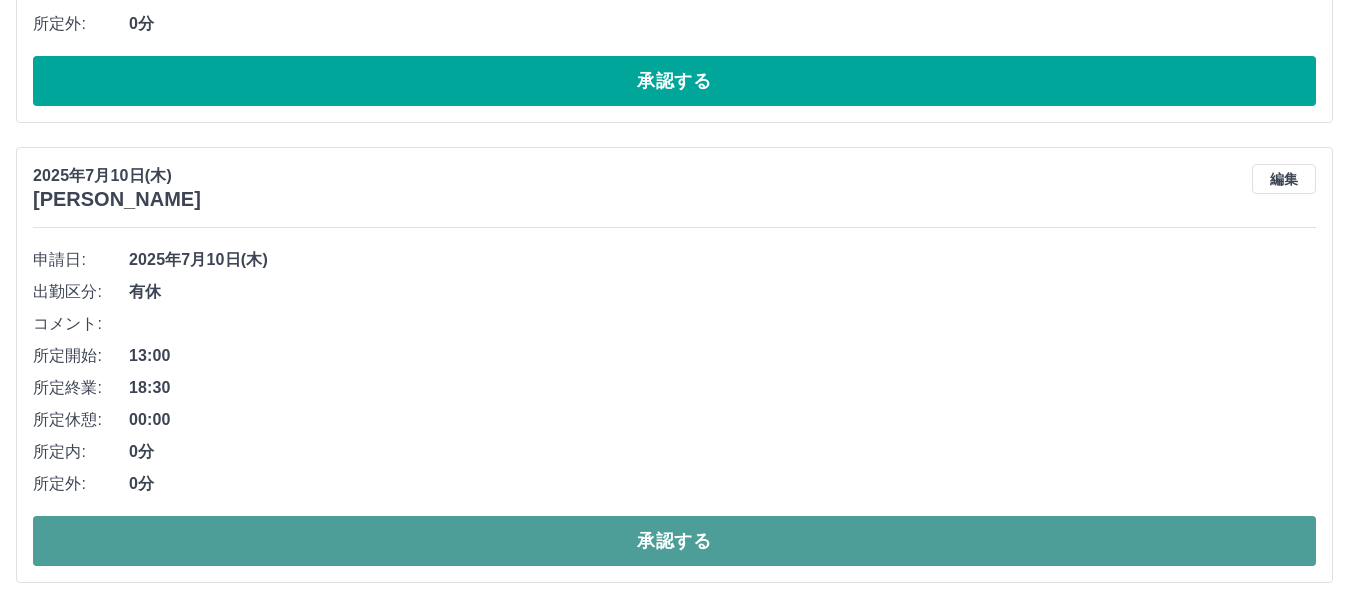 click on "承認する" at bounding box center [674, 541] 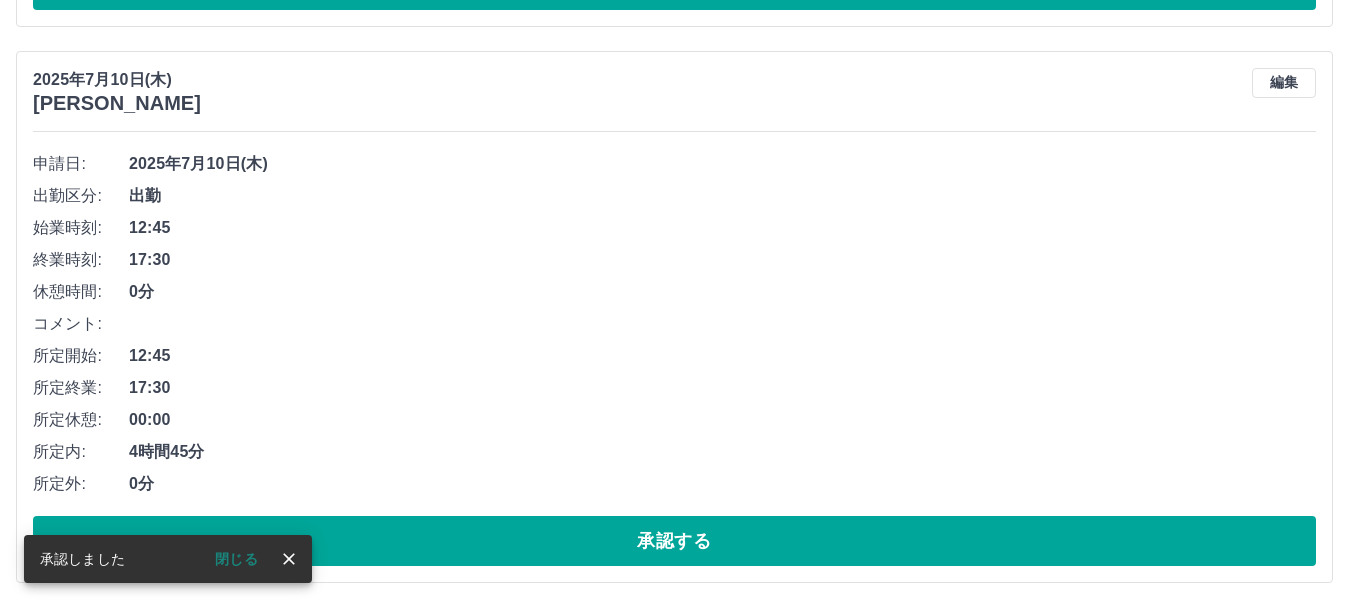 scroll, scrollTop: 1856, scrollLeft: 0, axis: vertical 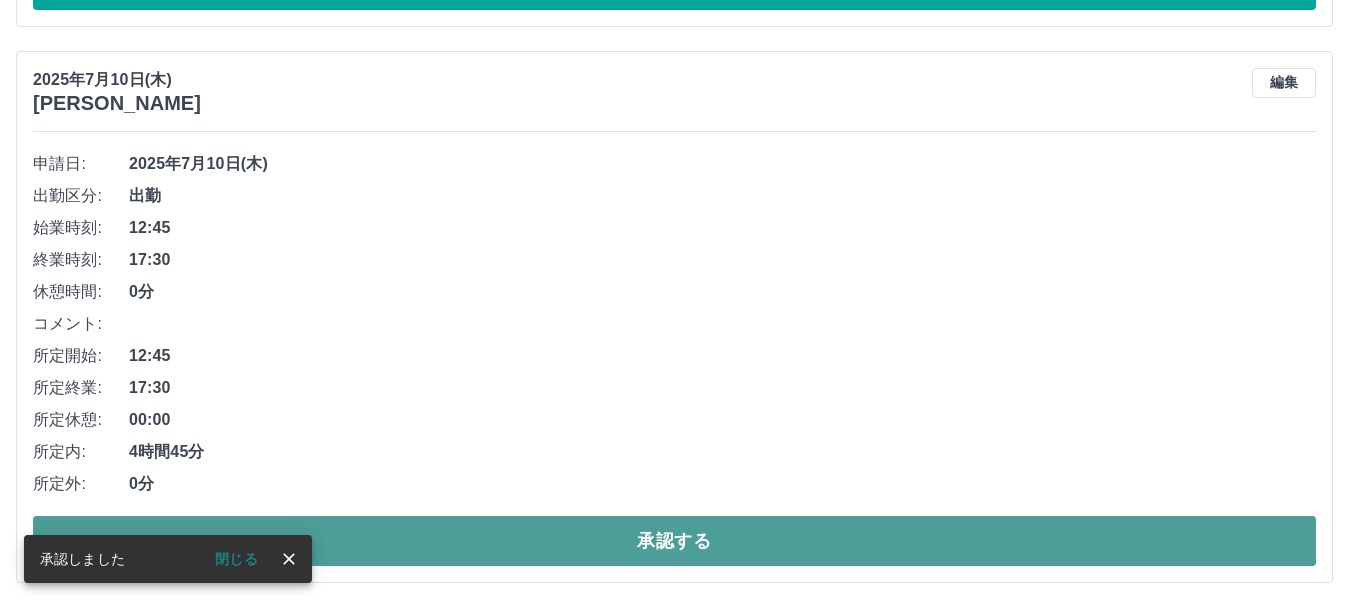click on "承認する" at bounding box center [674, 541] 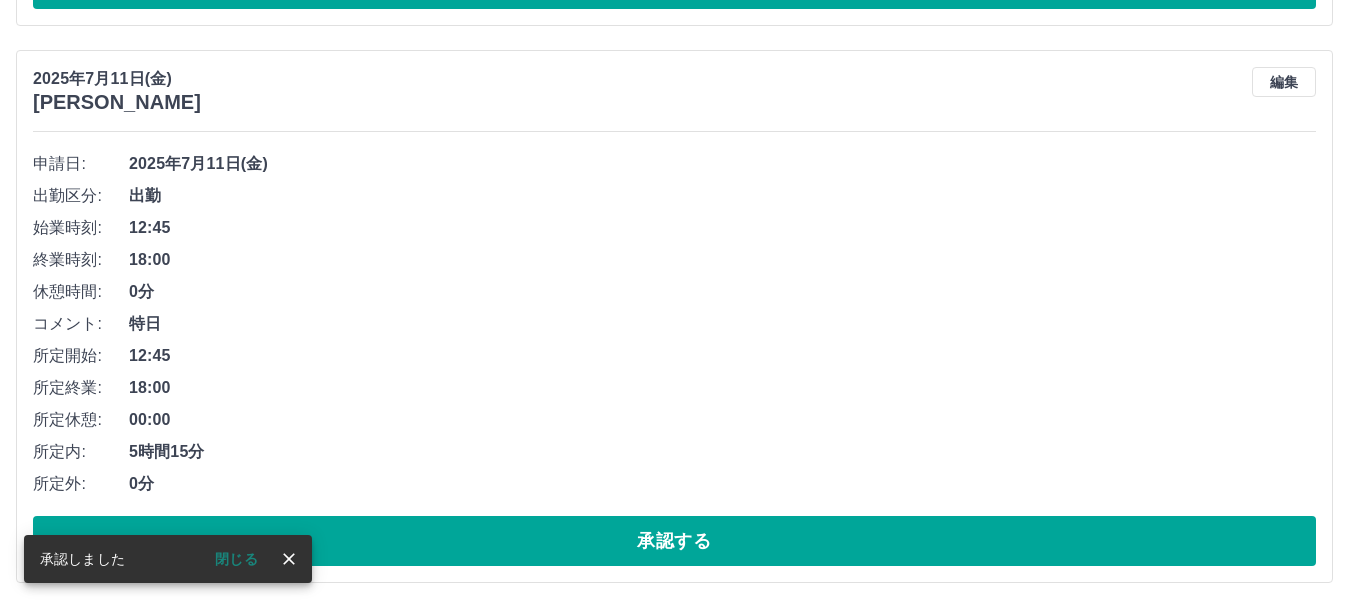 scroll, scrollTop: 1300, scrollLeft: 0, axis: vertical 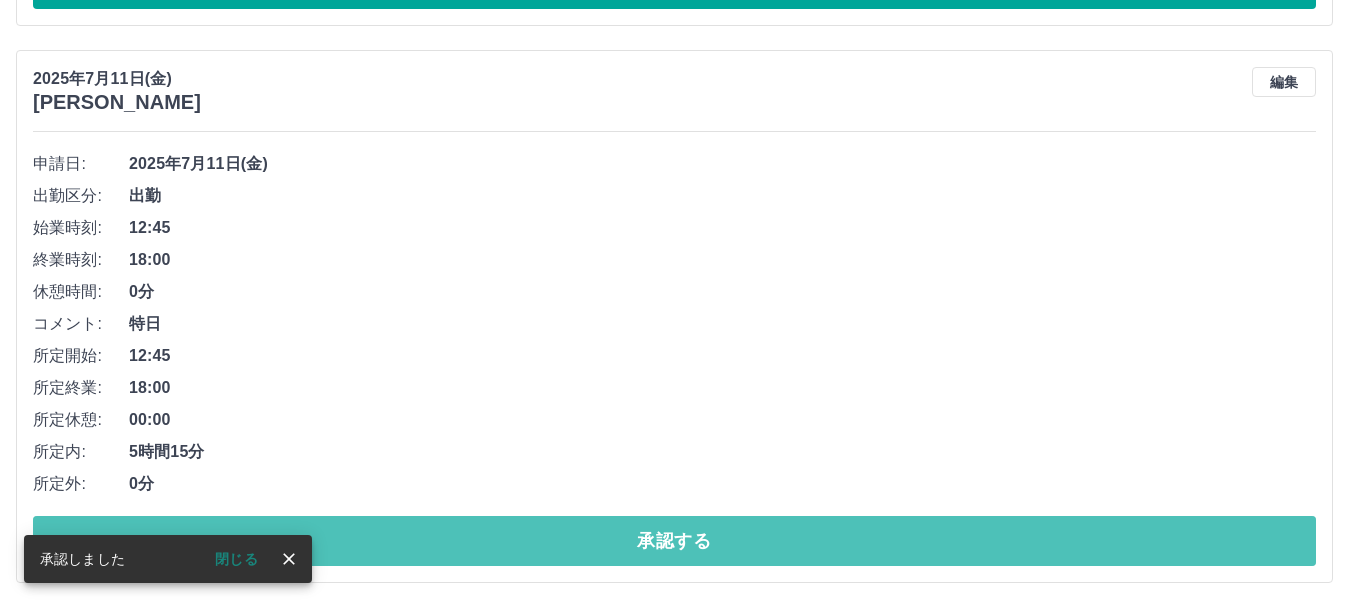 click on "承認する" at bounding box center (674, 541) 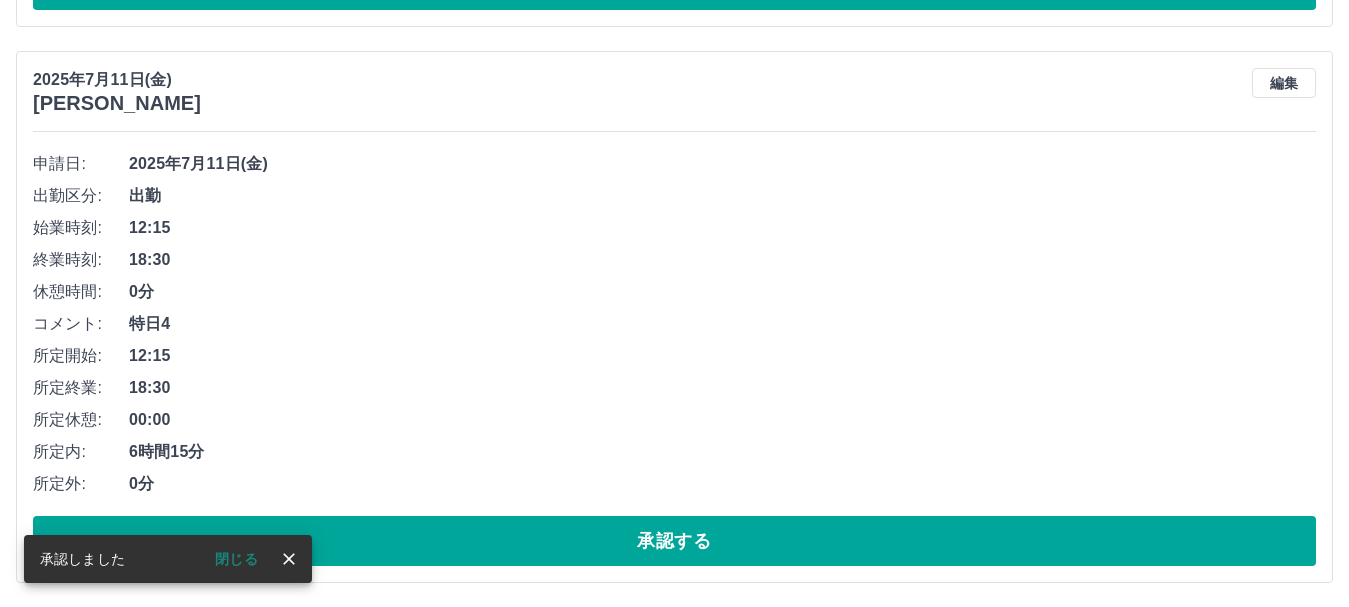 scroll, scrollTop: 743, scrollLeft: 0, axis: vertical 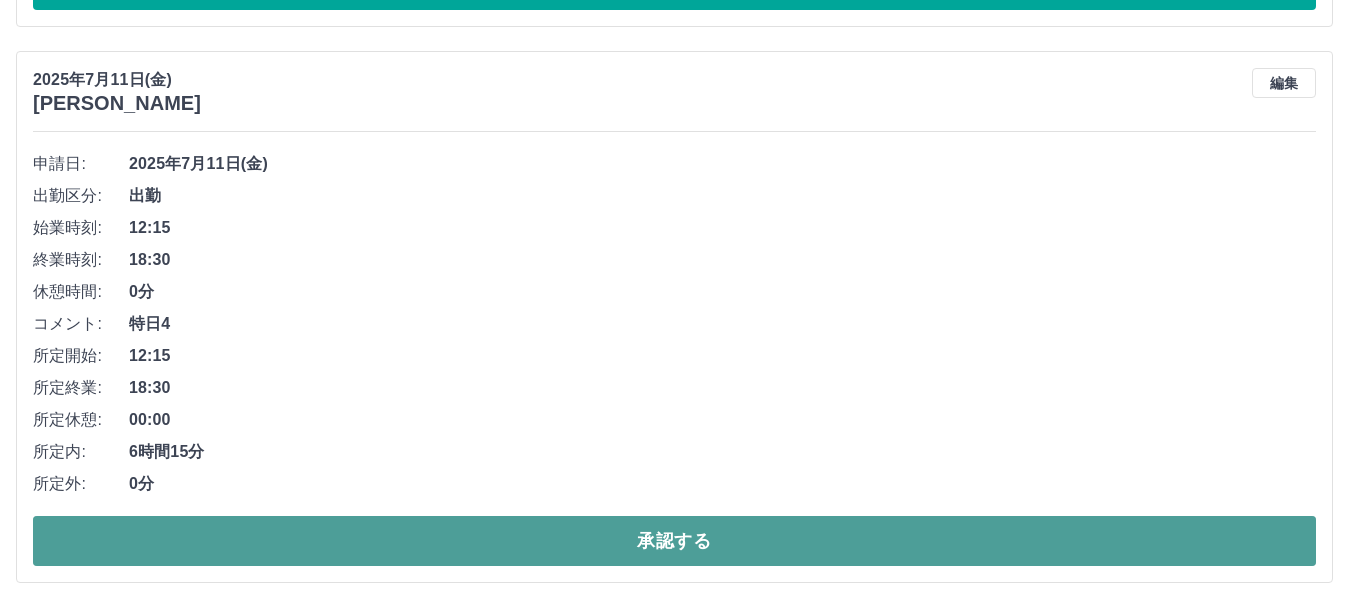 drag, startPoint x: 363, startPoint y: 545, endPoint x: 309, endPoint y: 530, distance: 56.044624 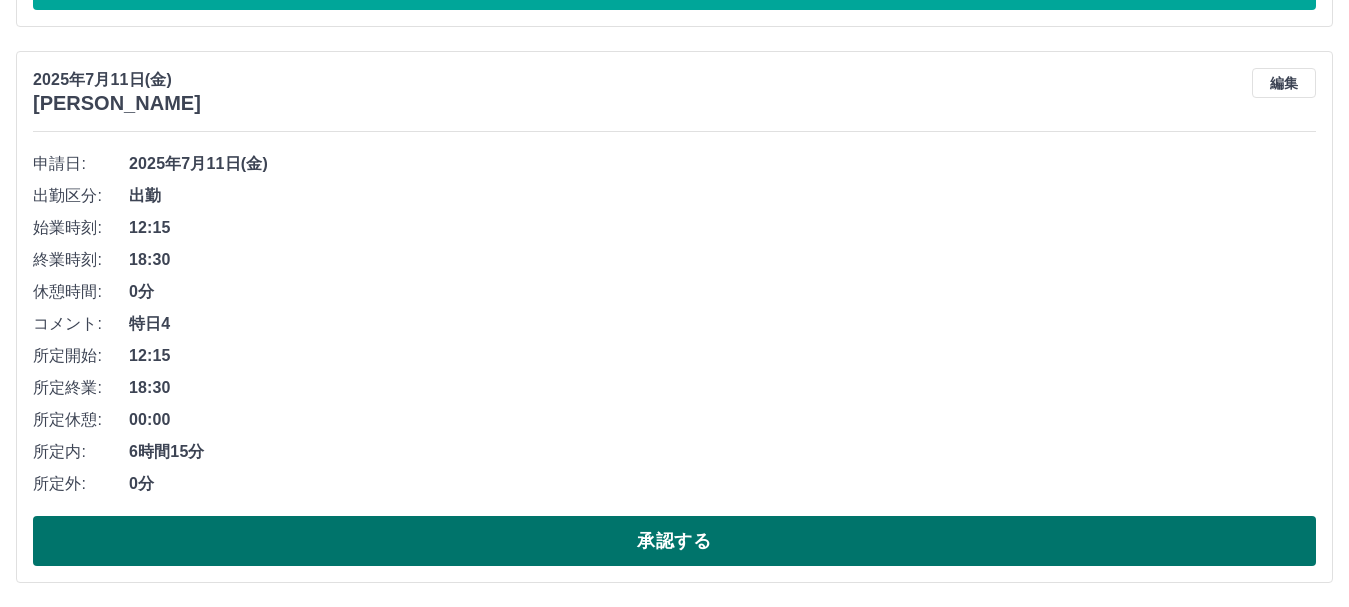 drag, startPoint x: 309, startPoint y: 530, endPoint x: 753, endPoint y: 531, distance: 444.00113 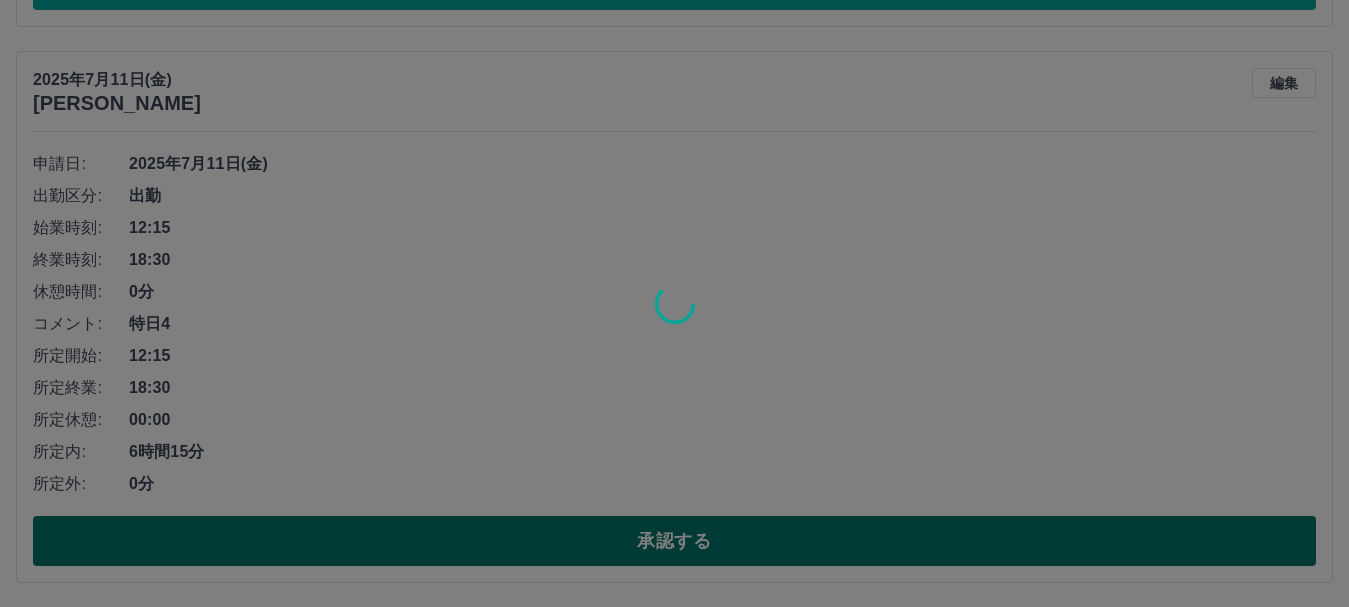 scroll, scrollTop: 187, scrollLeft: 0, axis: vertical 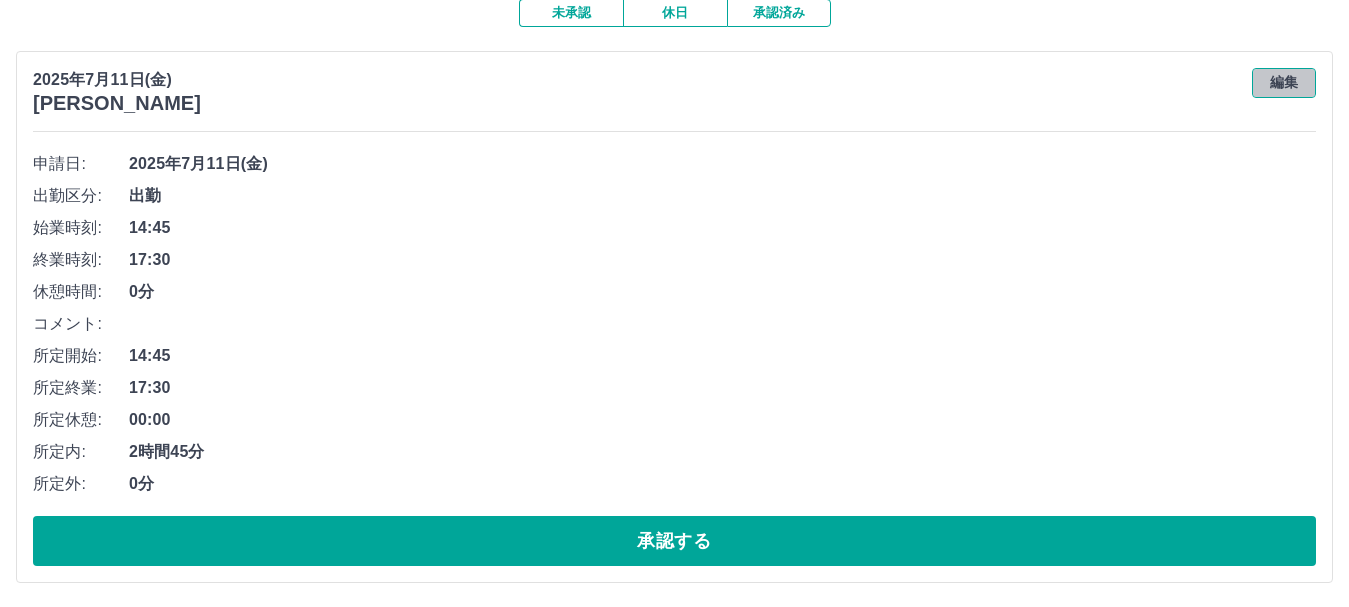 click on "編集" at bounding box center [1284, 83] 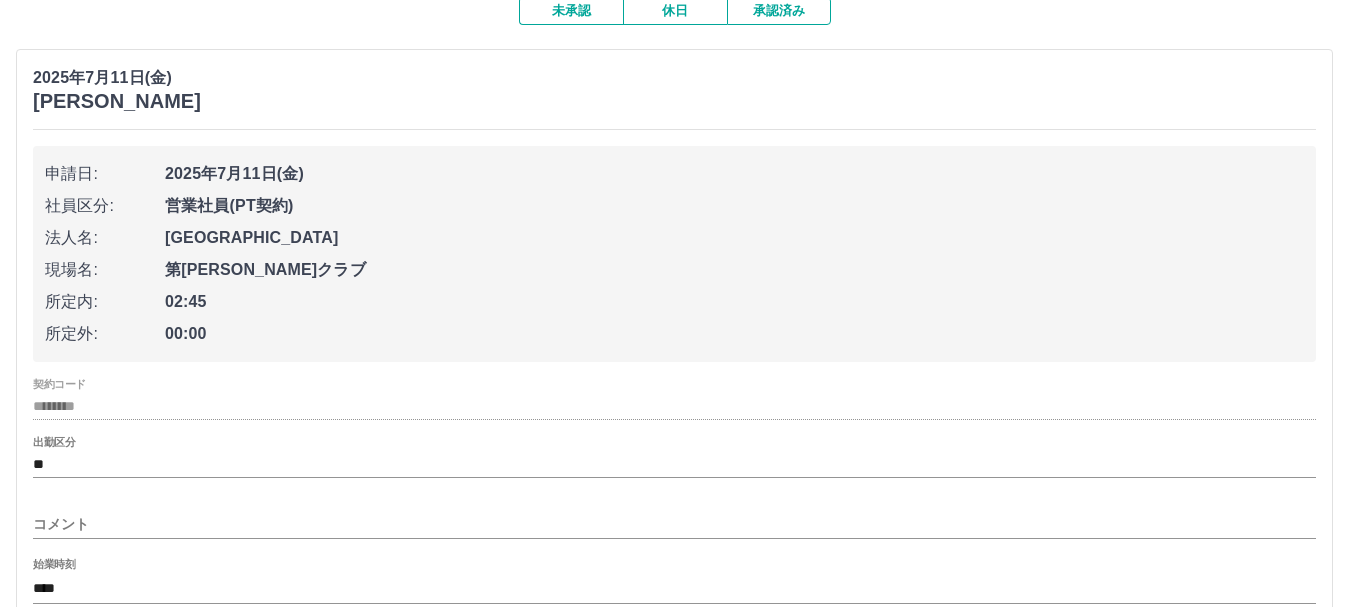 click on "****" at bounding box center [674, 588] 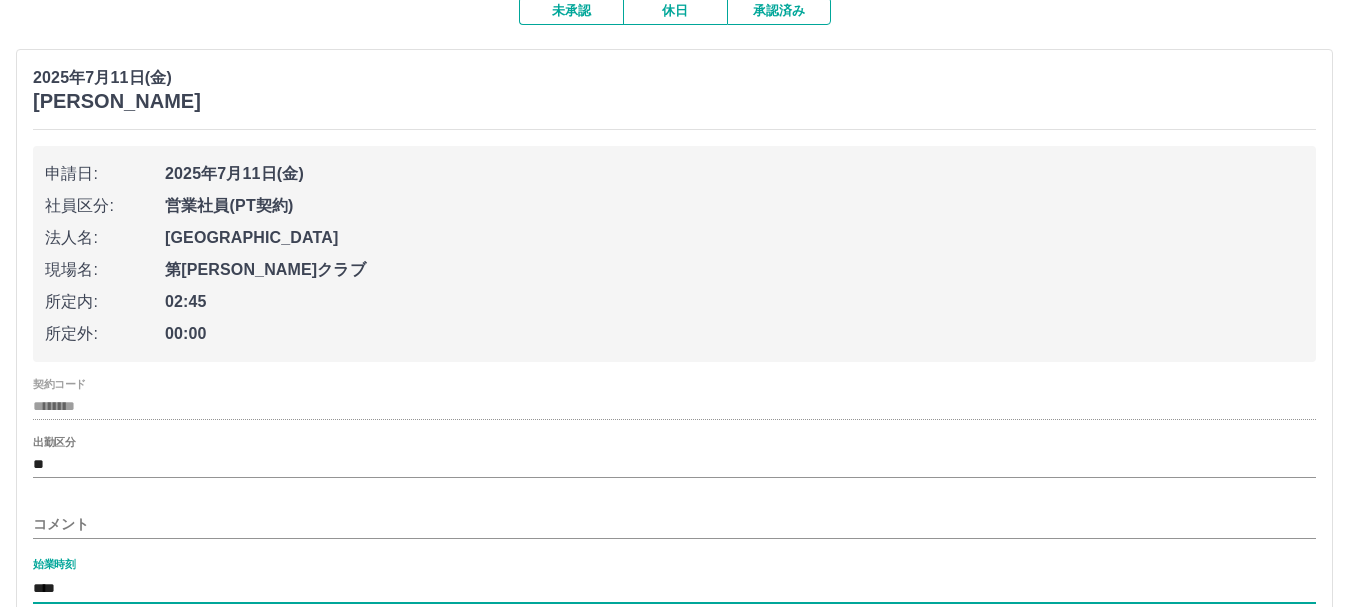 type on "****" 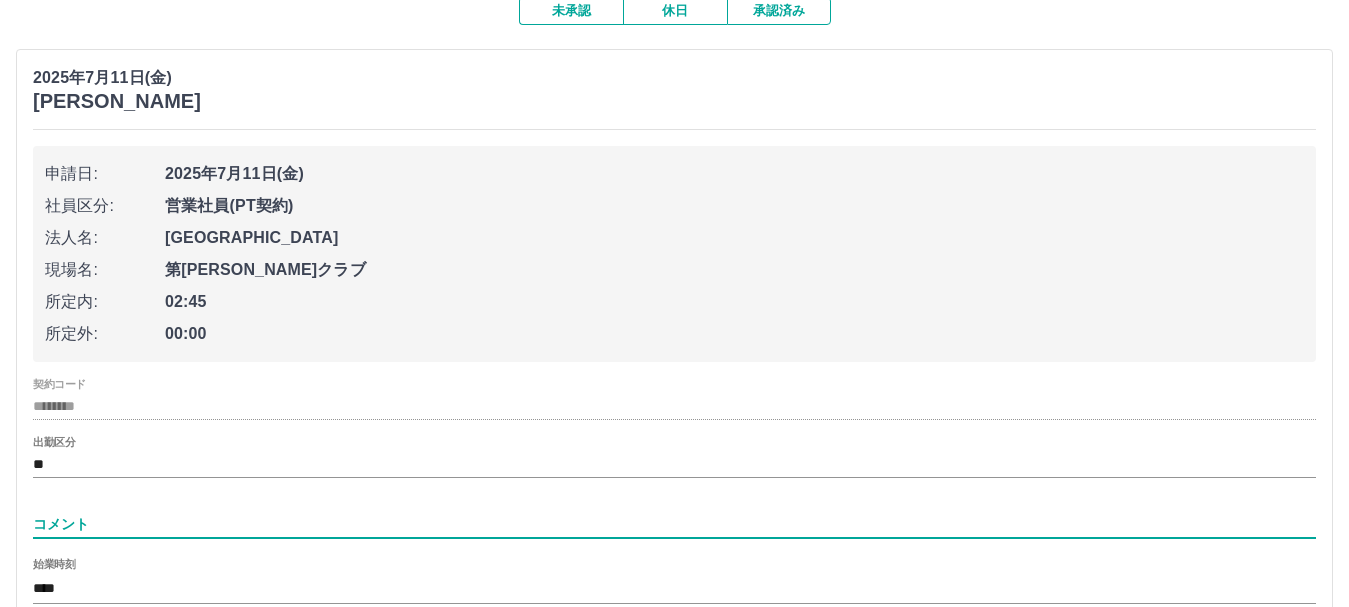 click on "コメント" at bounding box center [674, 524] 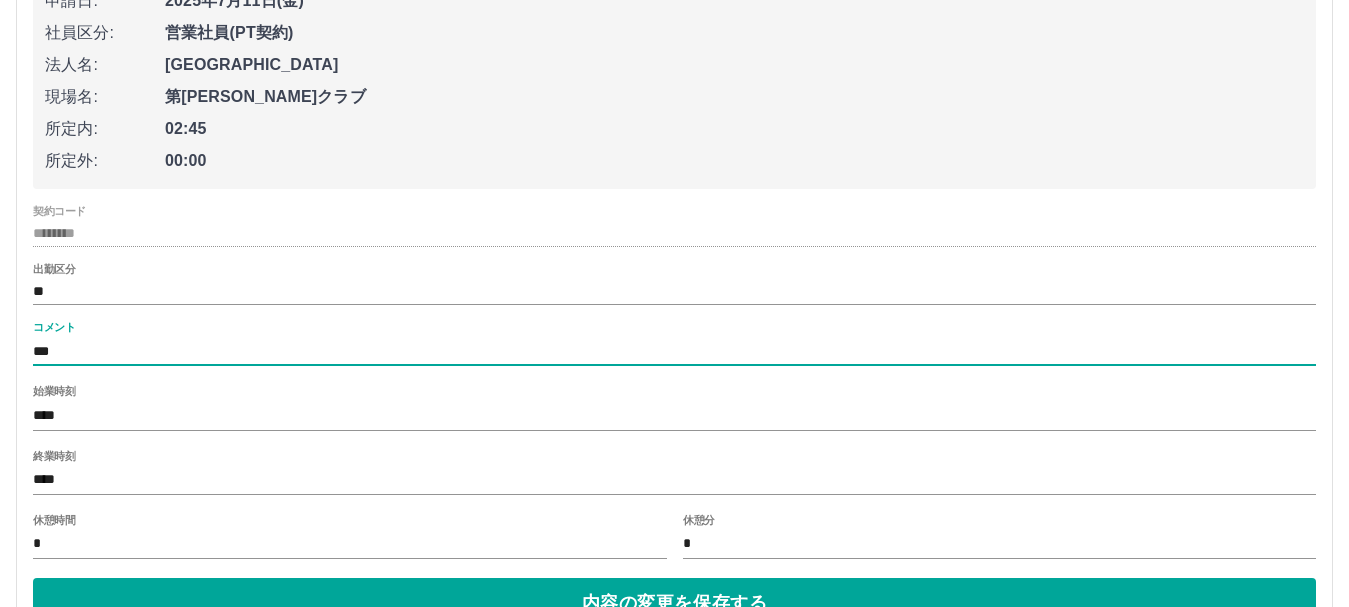 scroll, scrollTop: 490, scrollLeft: 0, axis: vertical 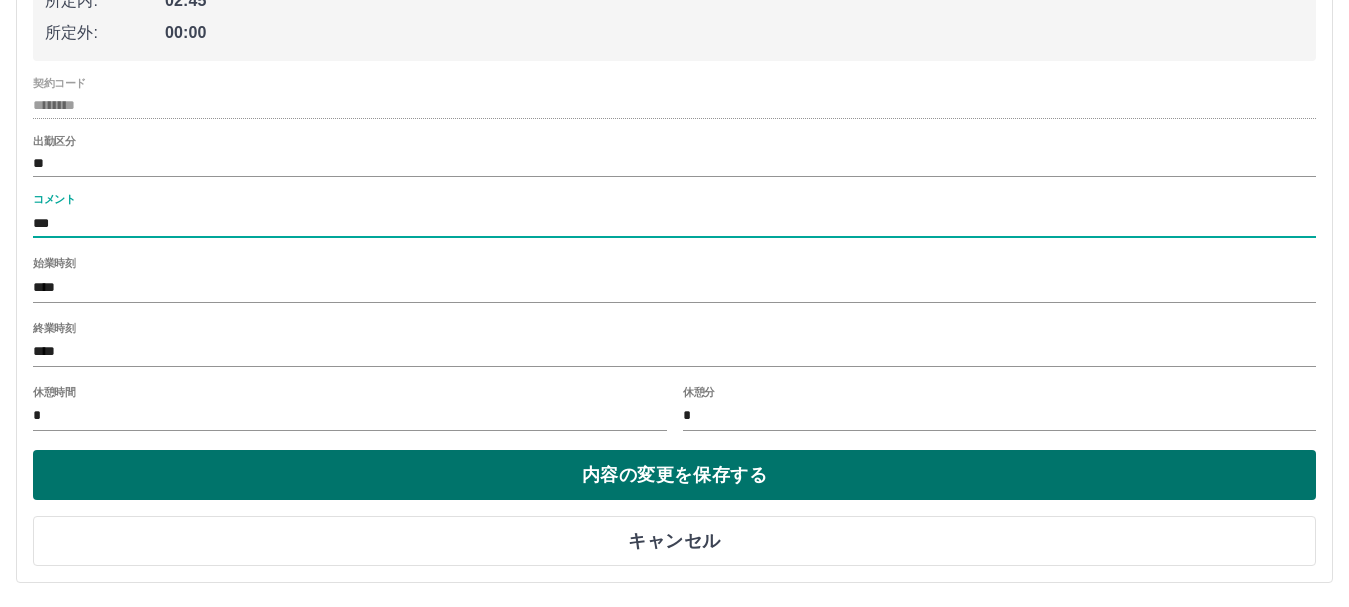 type on "***" 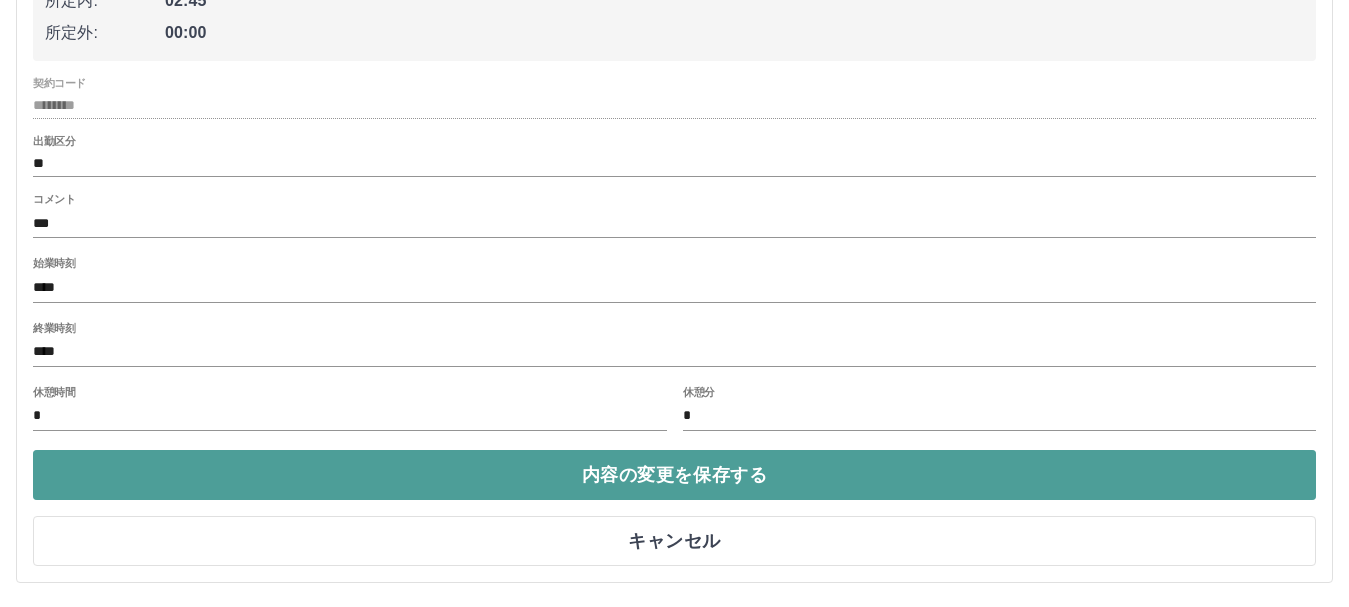 click on "内容の変更を保存する" at bounding box center (674, 475) 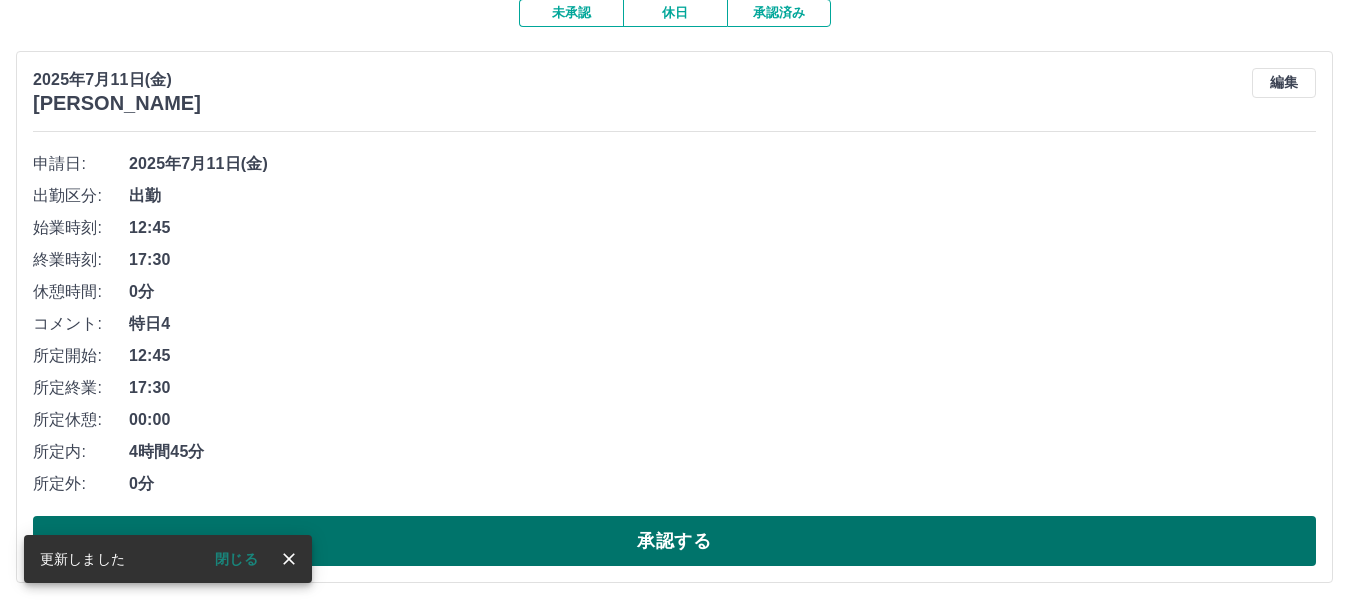 click on "承認する" at bounding box center [674, 541] 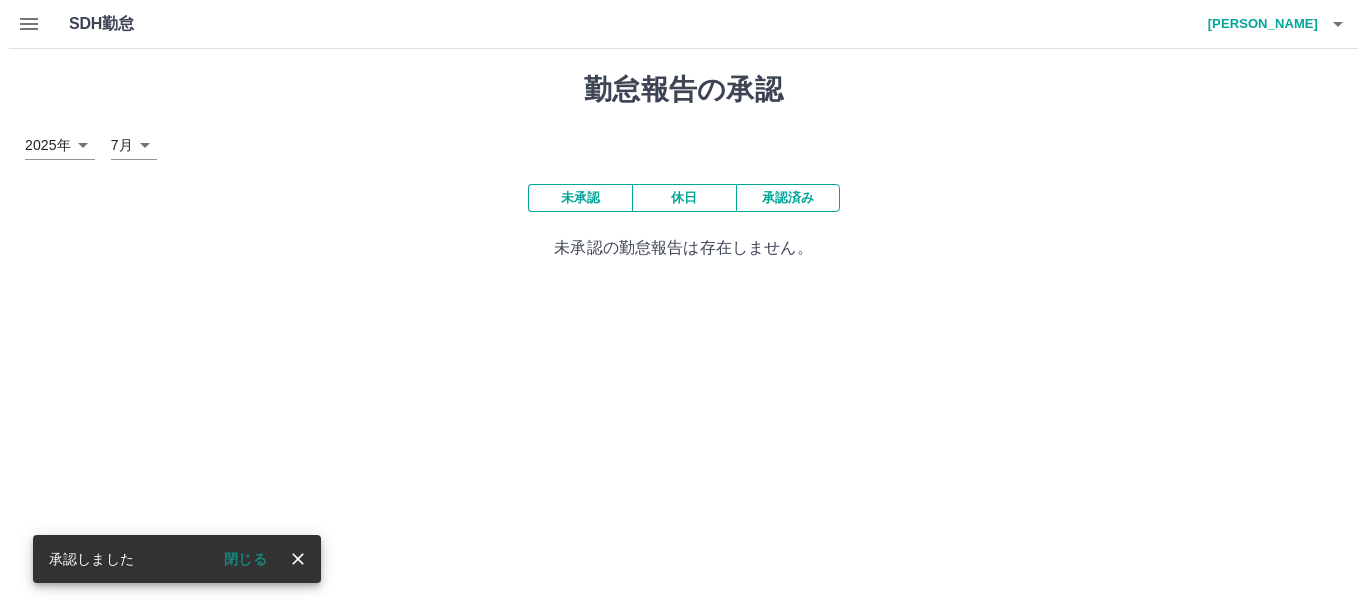scroll, scrollTop: 0, scrollLeft: 0, axis: both 